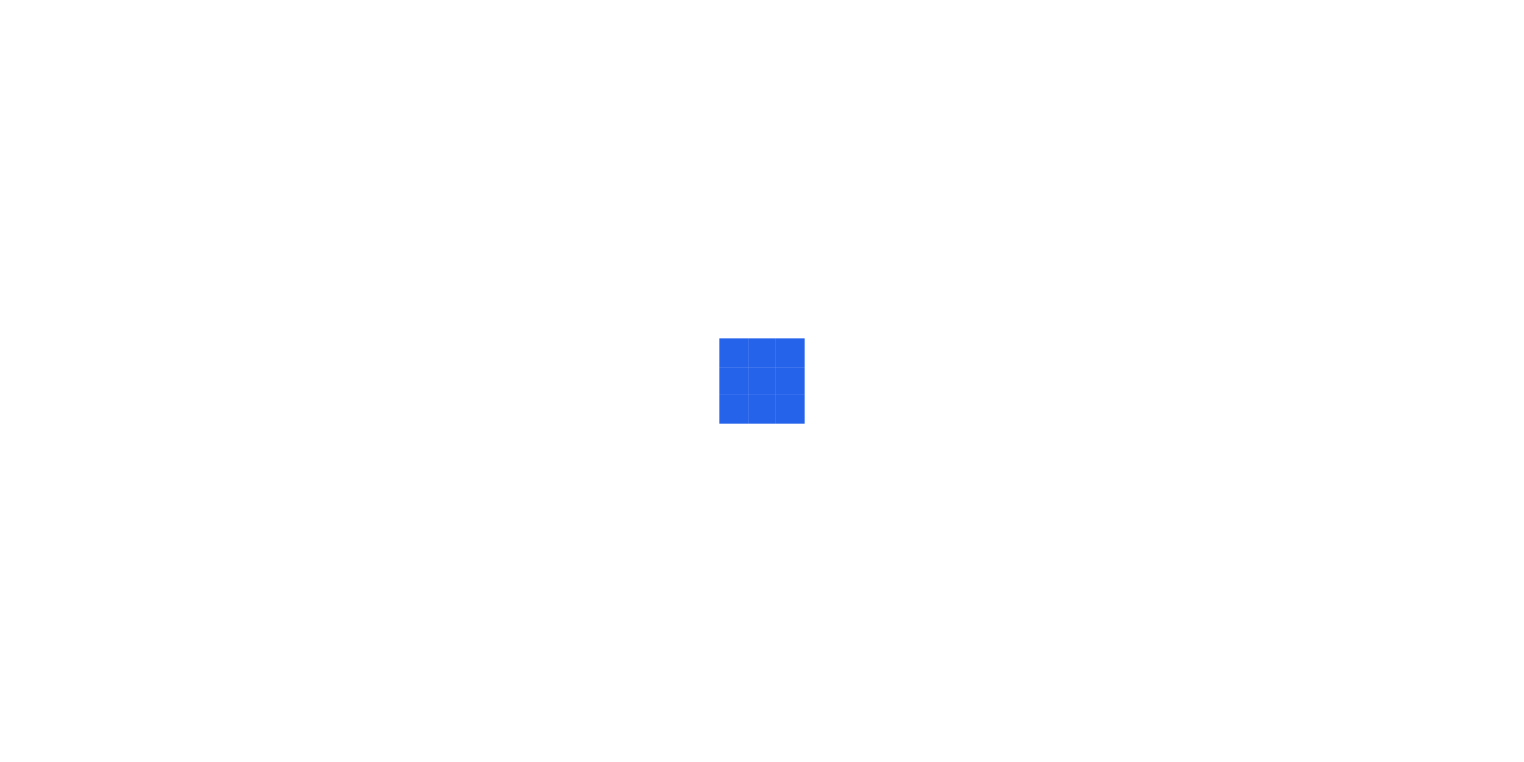 scroll, scrollTop: 0, scrollLeft: 0, axis: both 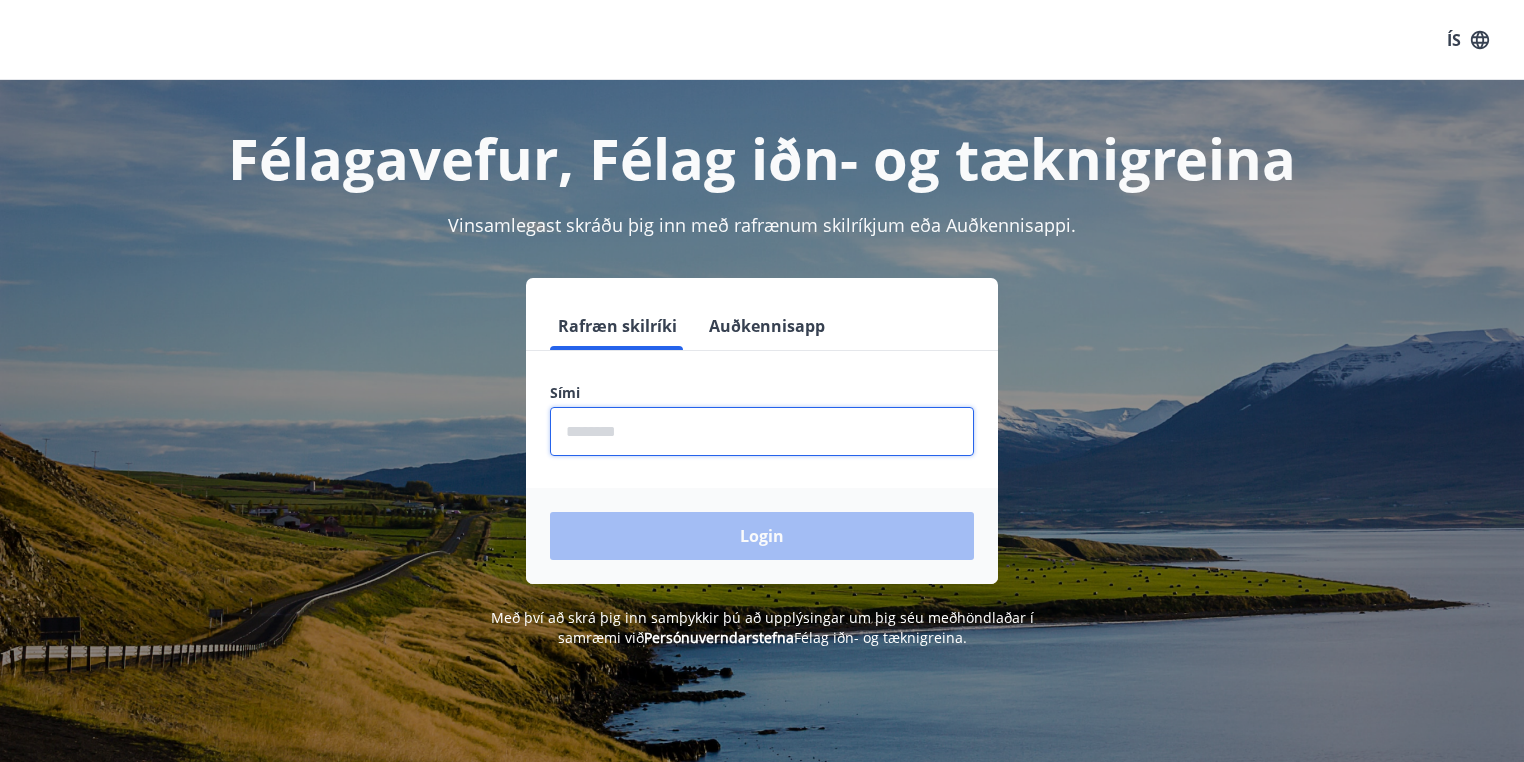 click at bounding box center [762, 431] 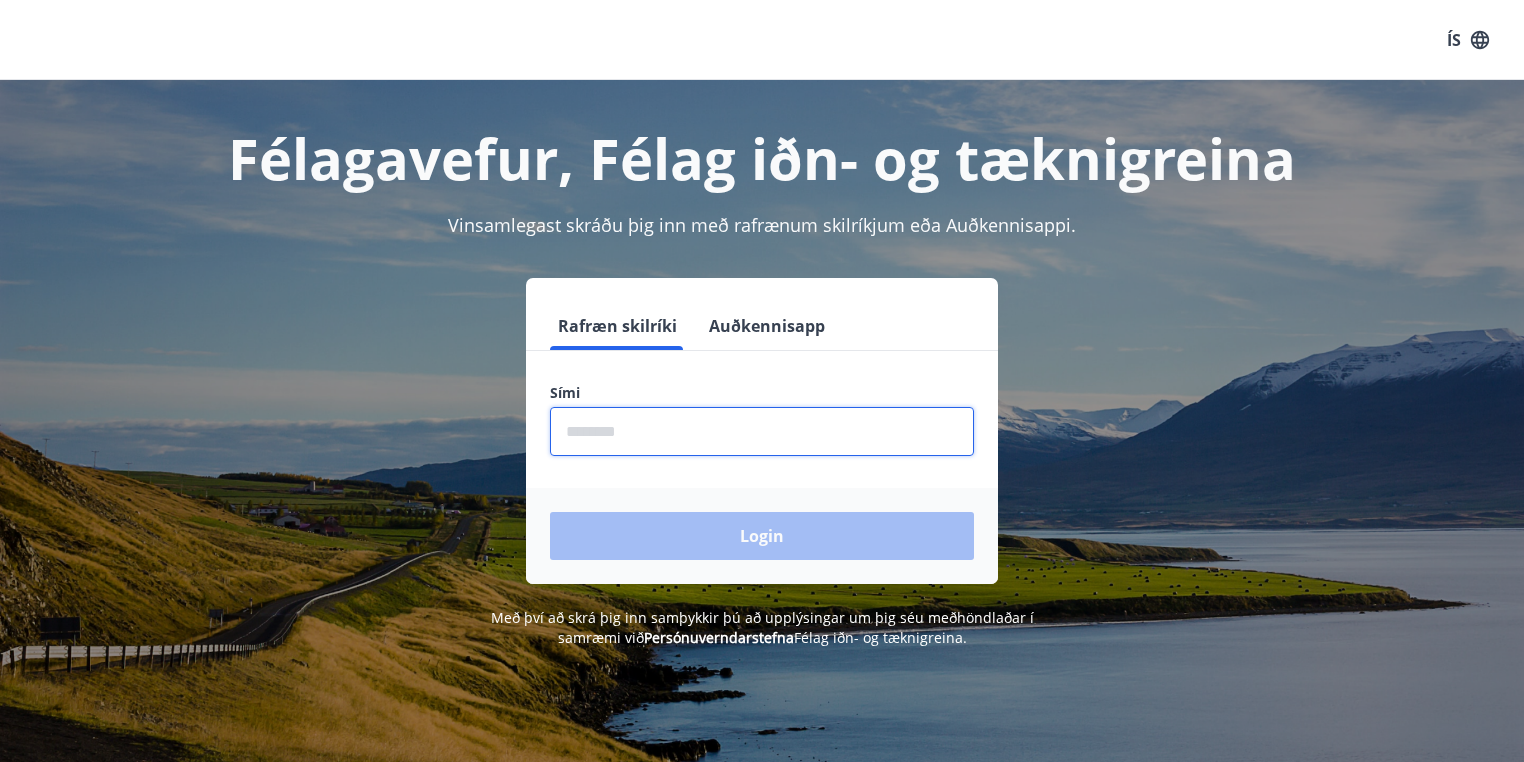 type on "********" 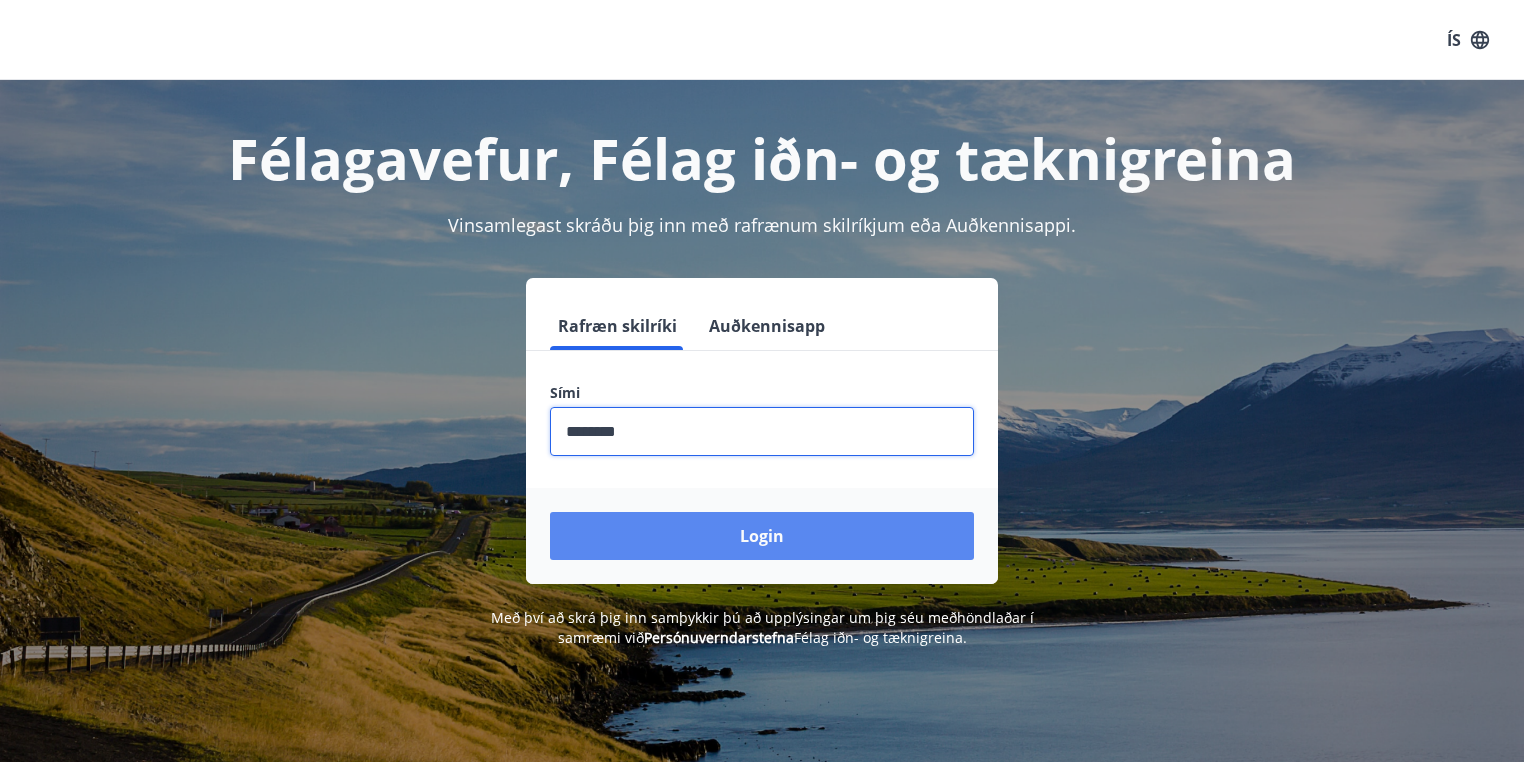 click on "Login" at bounding box center [762, 536] 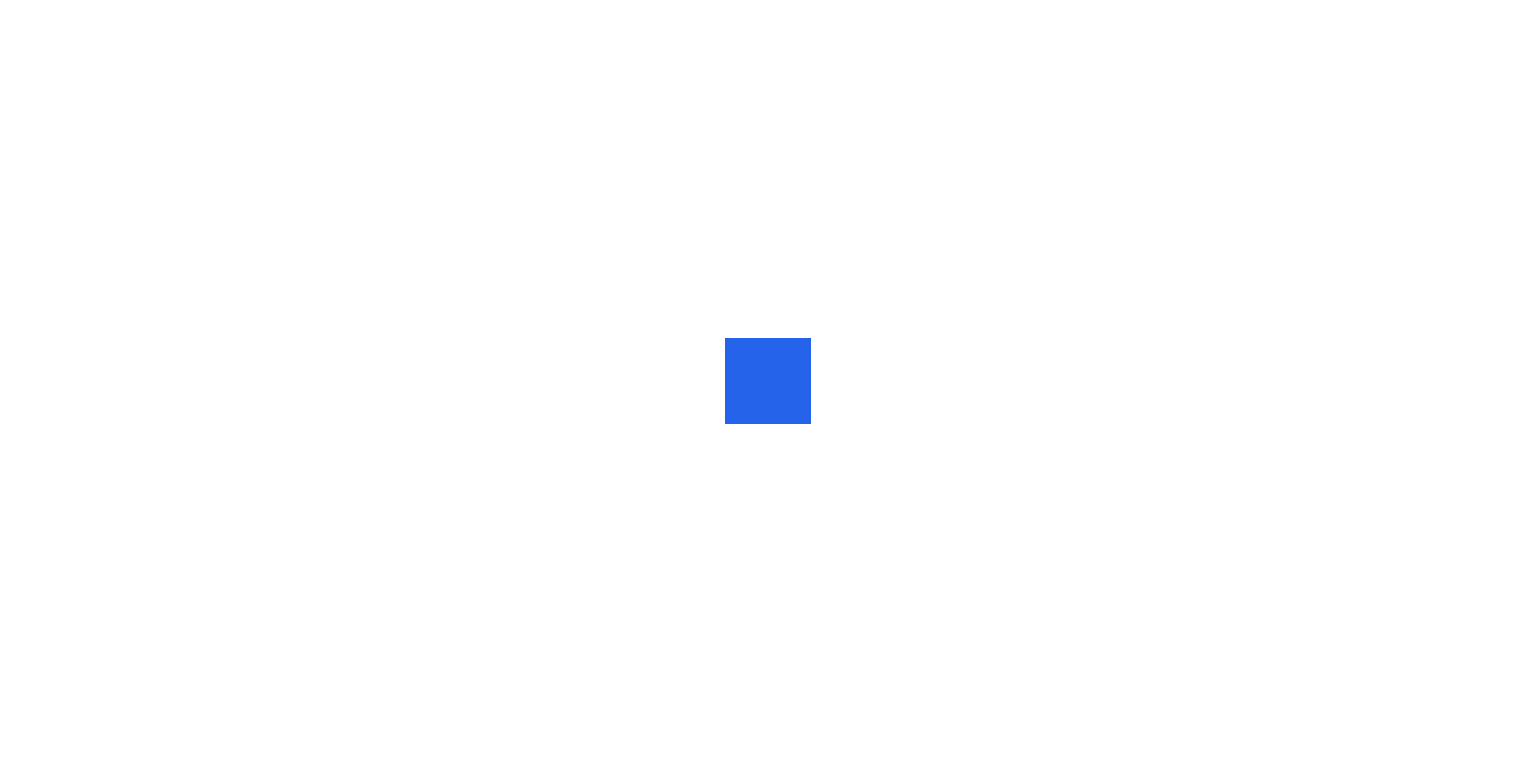 scroll, scrollTop: 0, scrollLeft: 0, axis: both 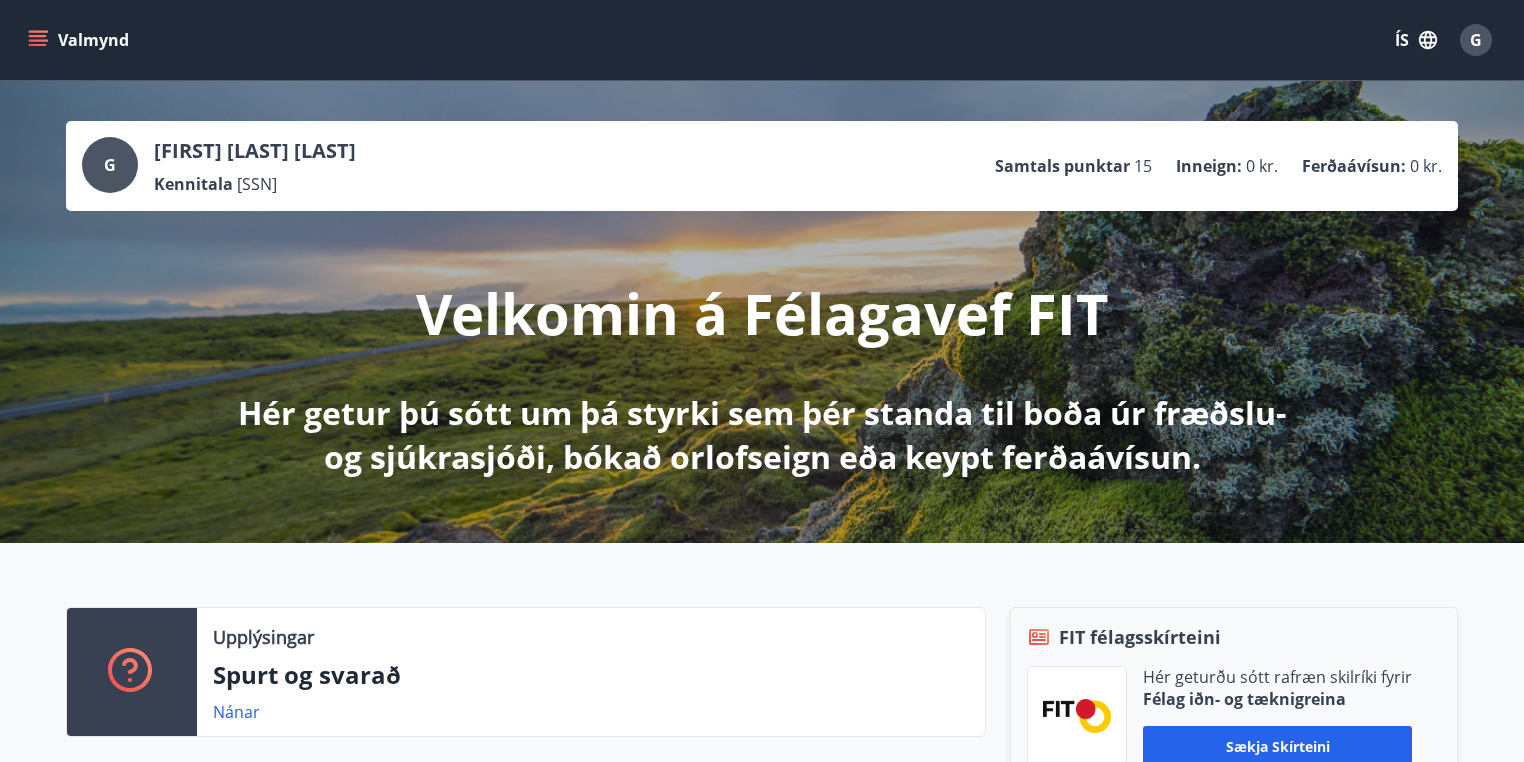click 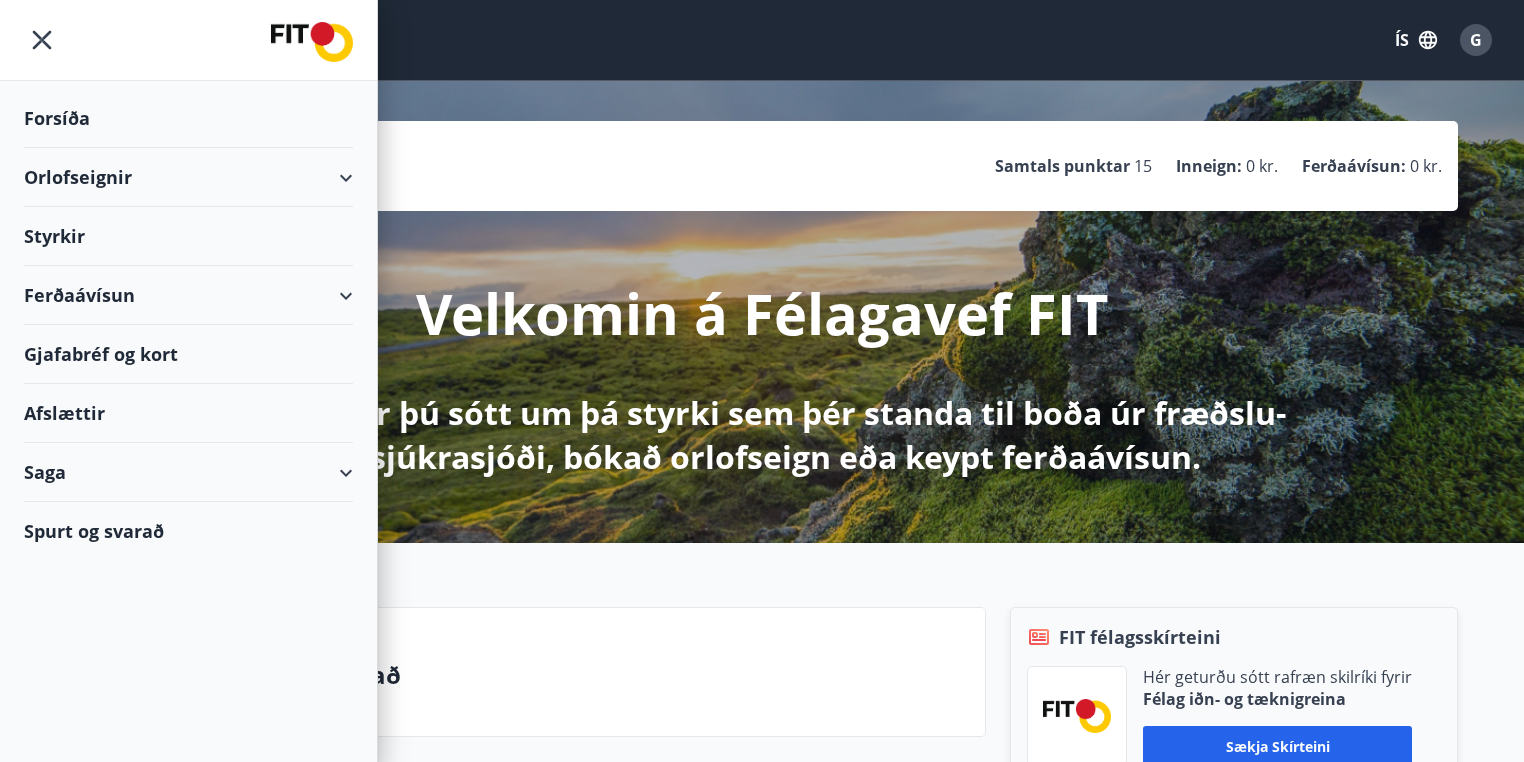 click on "Orlofseignir" at bounding box center [188, 177] 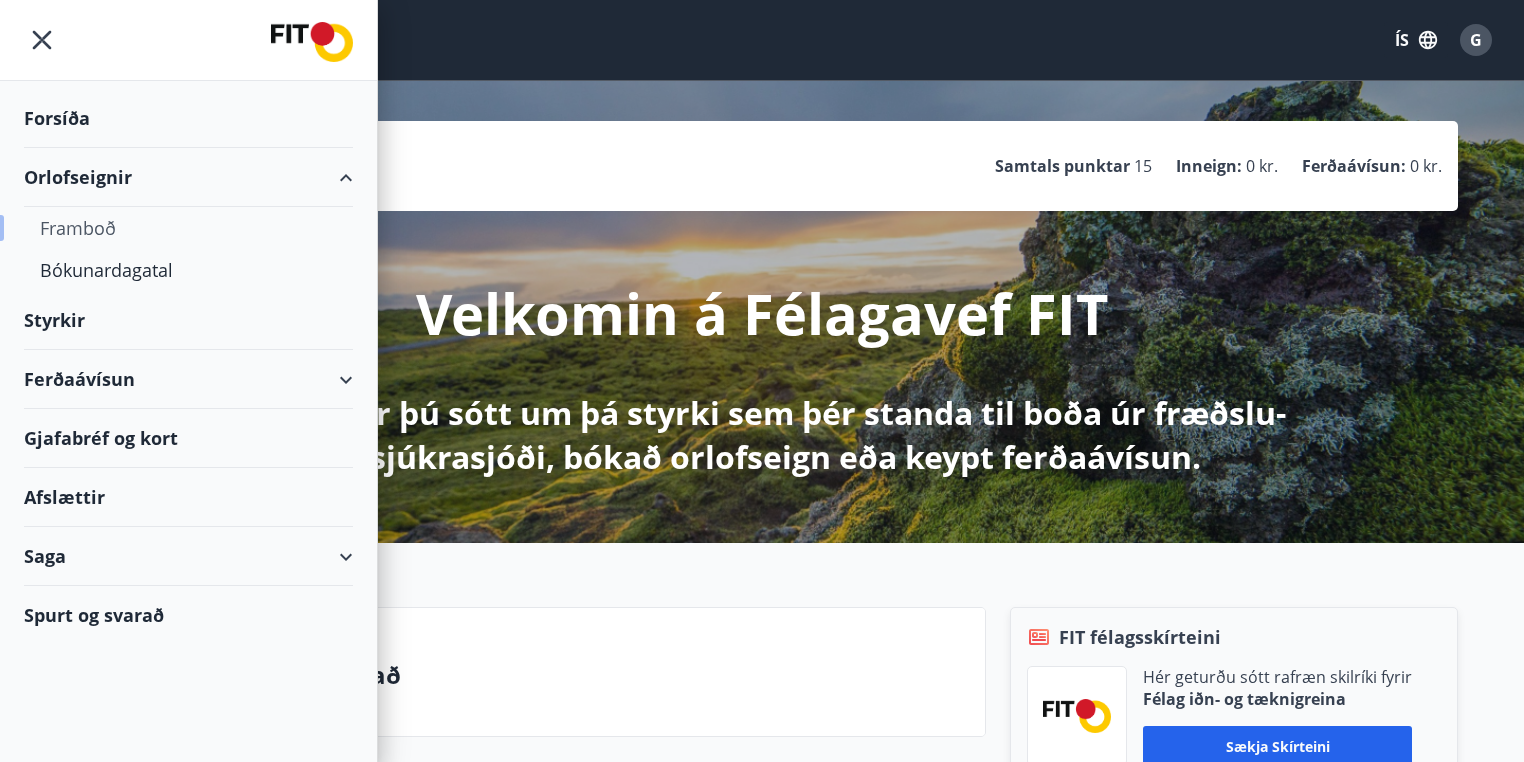 click on "Framboð" at bounding box center [188, 228] 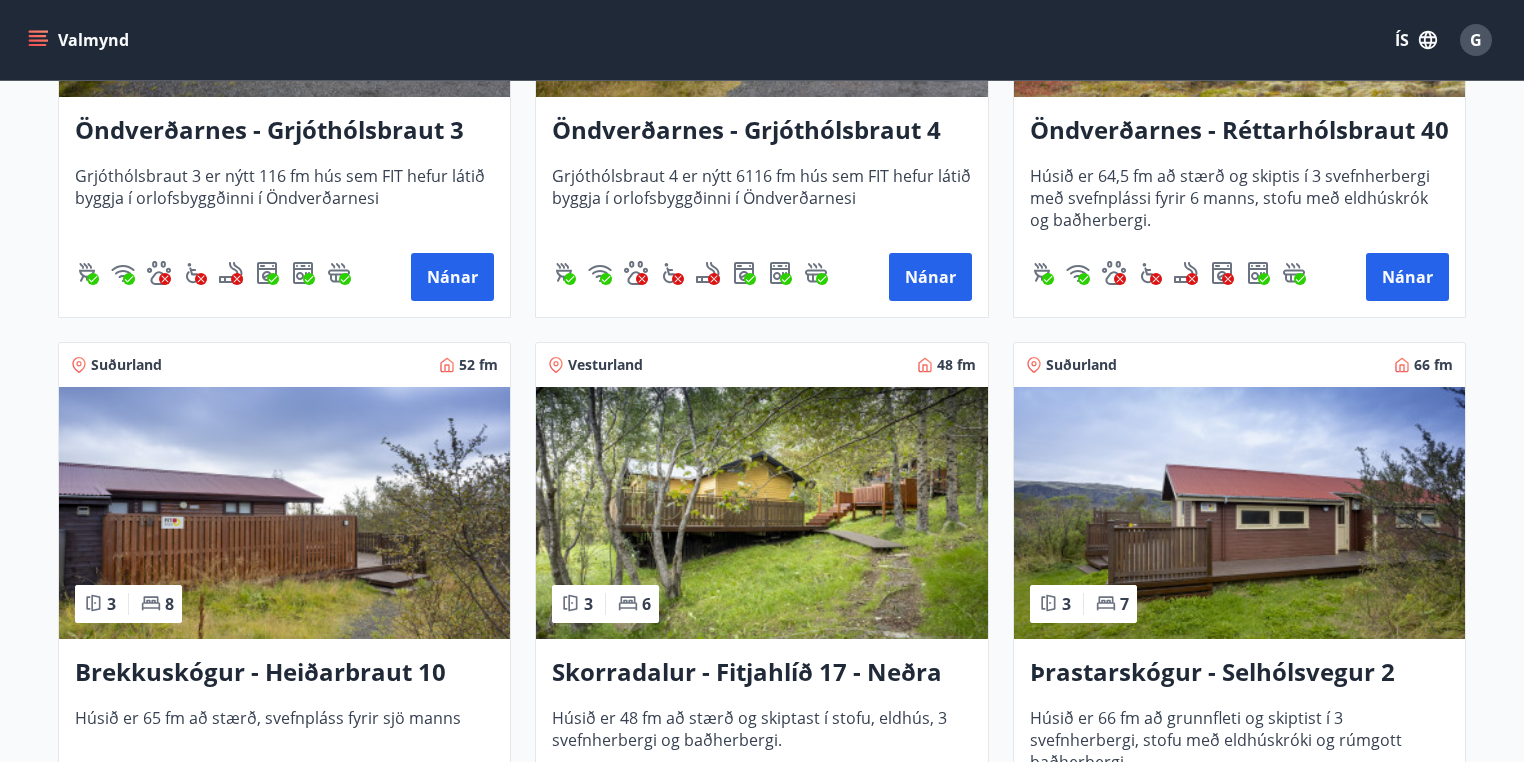 scroll, scrollTop: 4722, scrollLeft: 0, axis: vertical 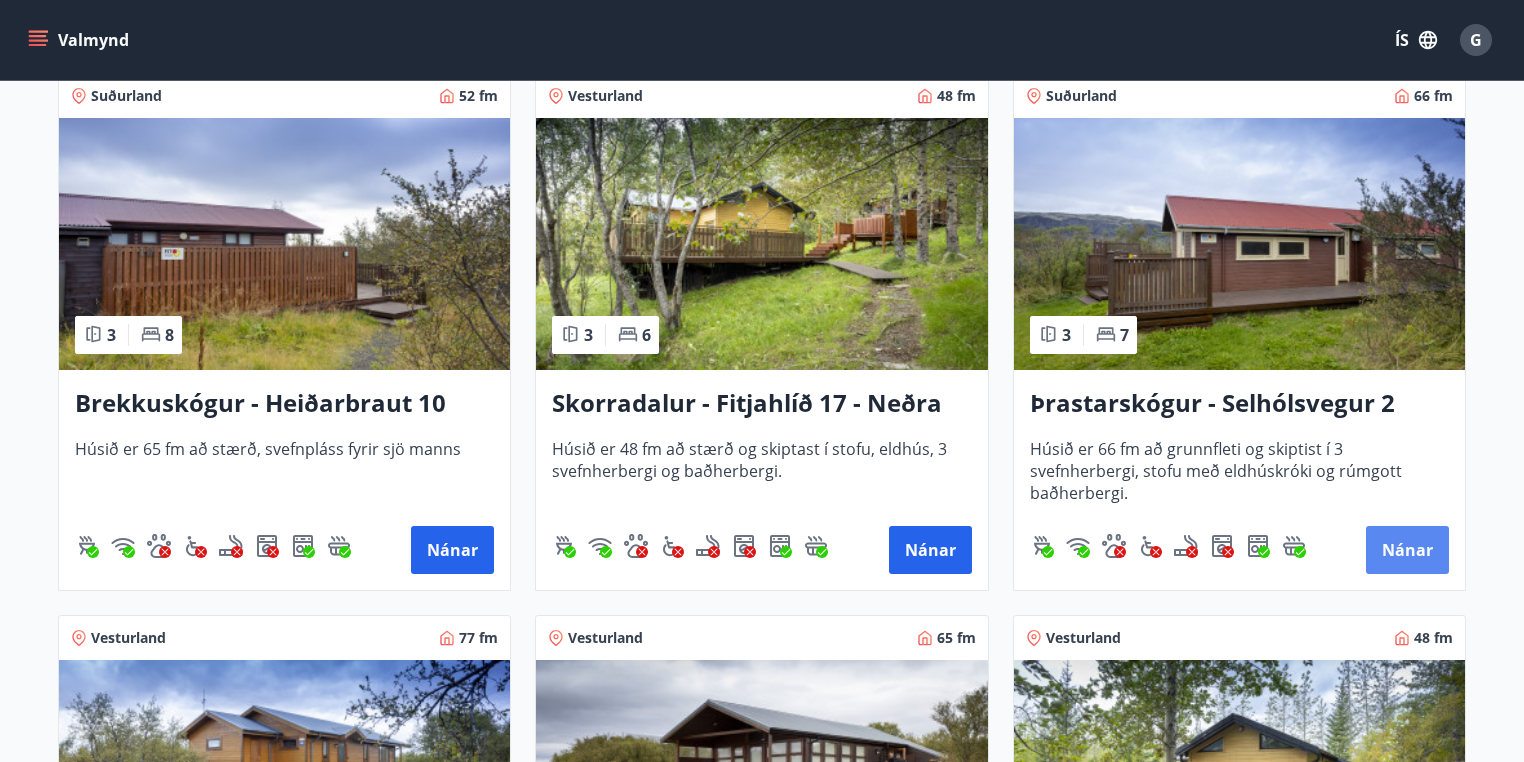 click on "Nánar" at bounding box center [1407, 550] 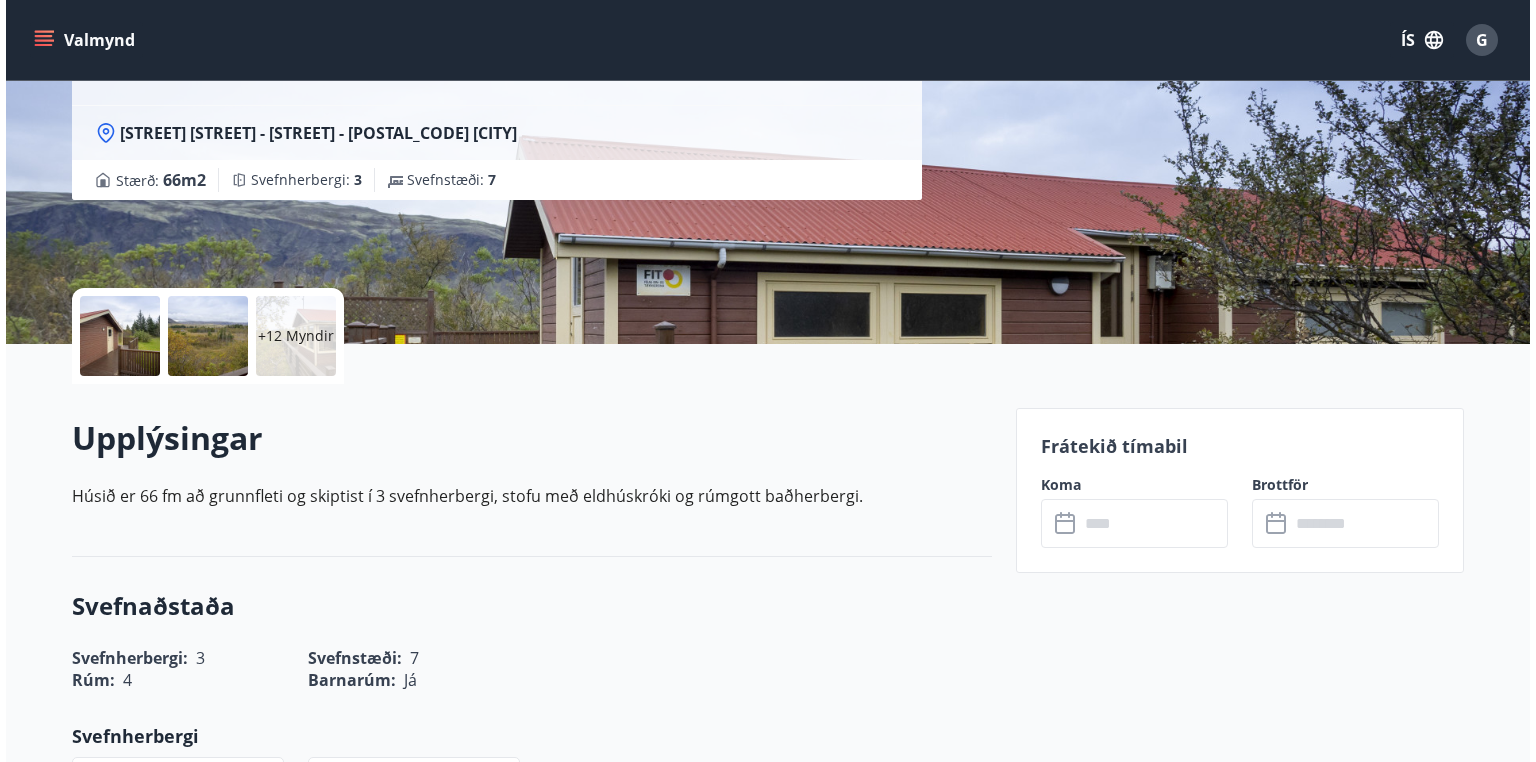 scroll, scrollTop: 320, scrollLeft: 0, axis: vertical 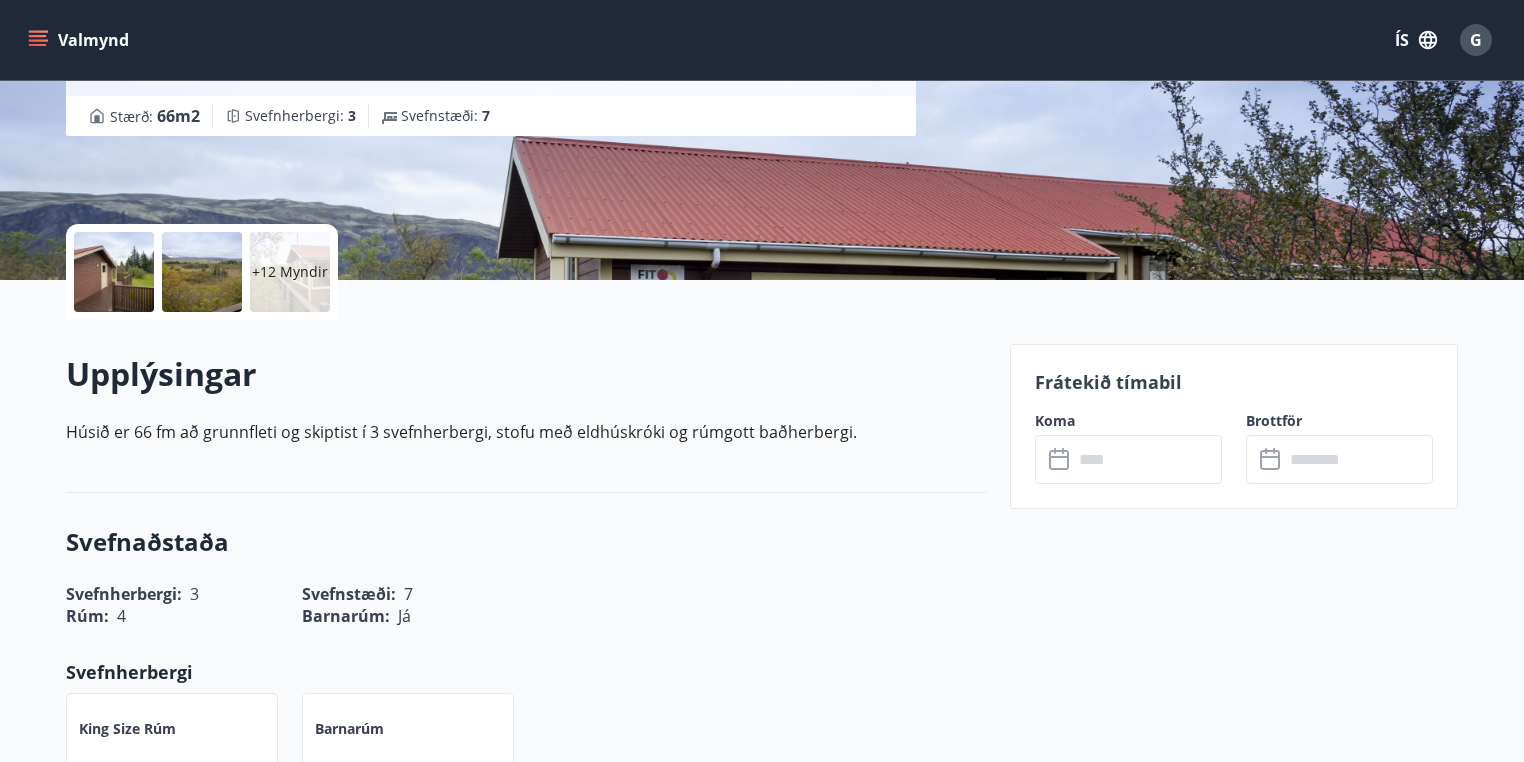click at bounding box center [202, 272] 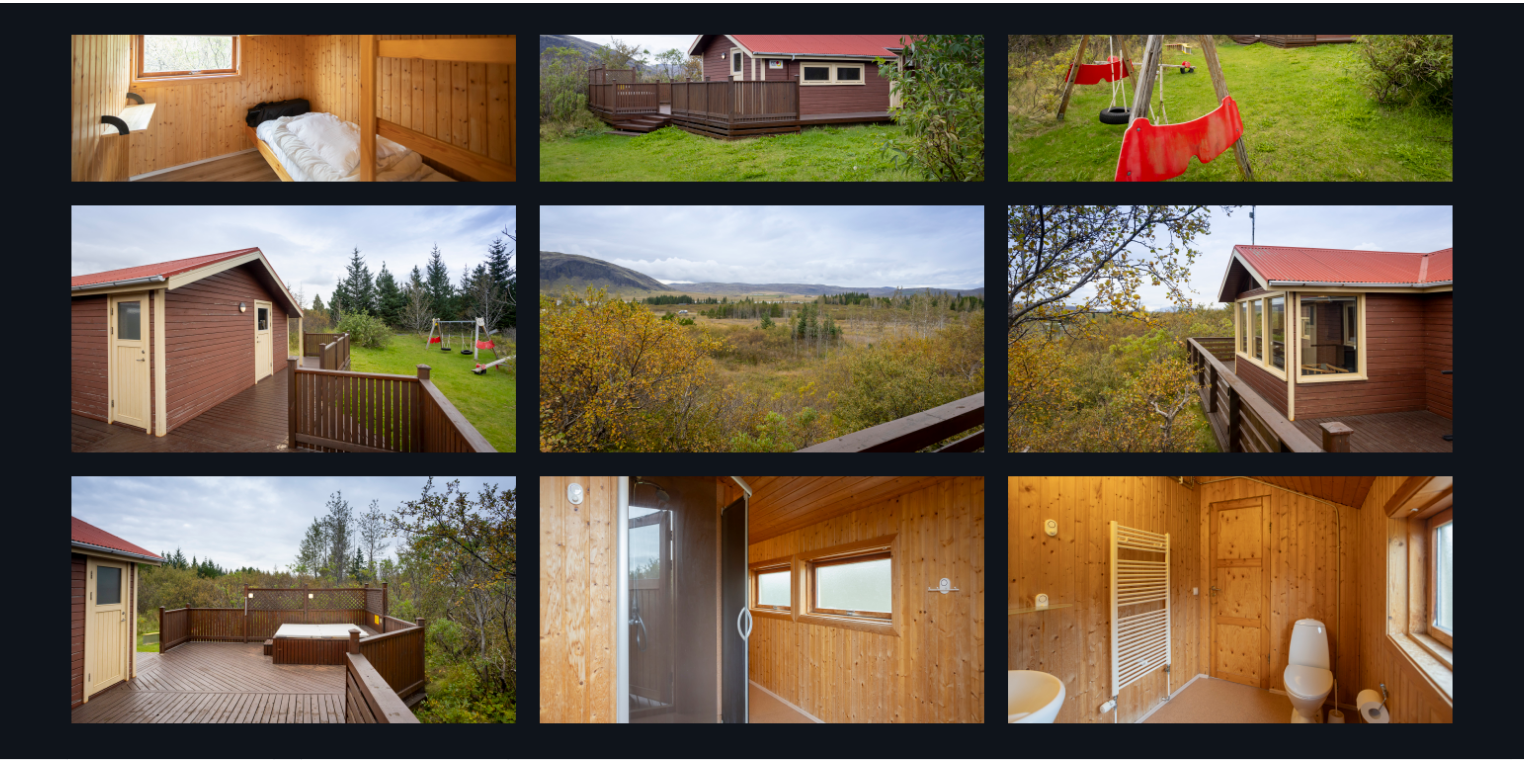 scroll, scrollTop: 0, scrollLeft: 0, axis: both 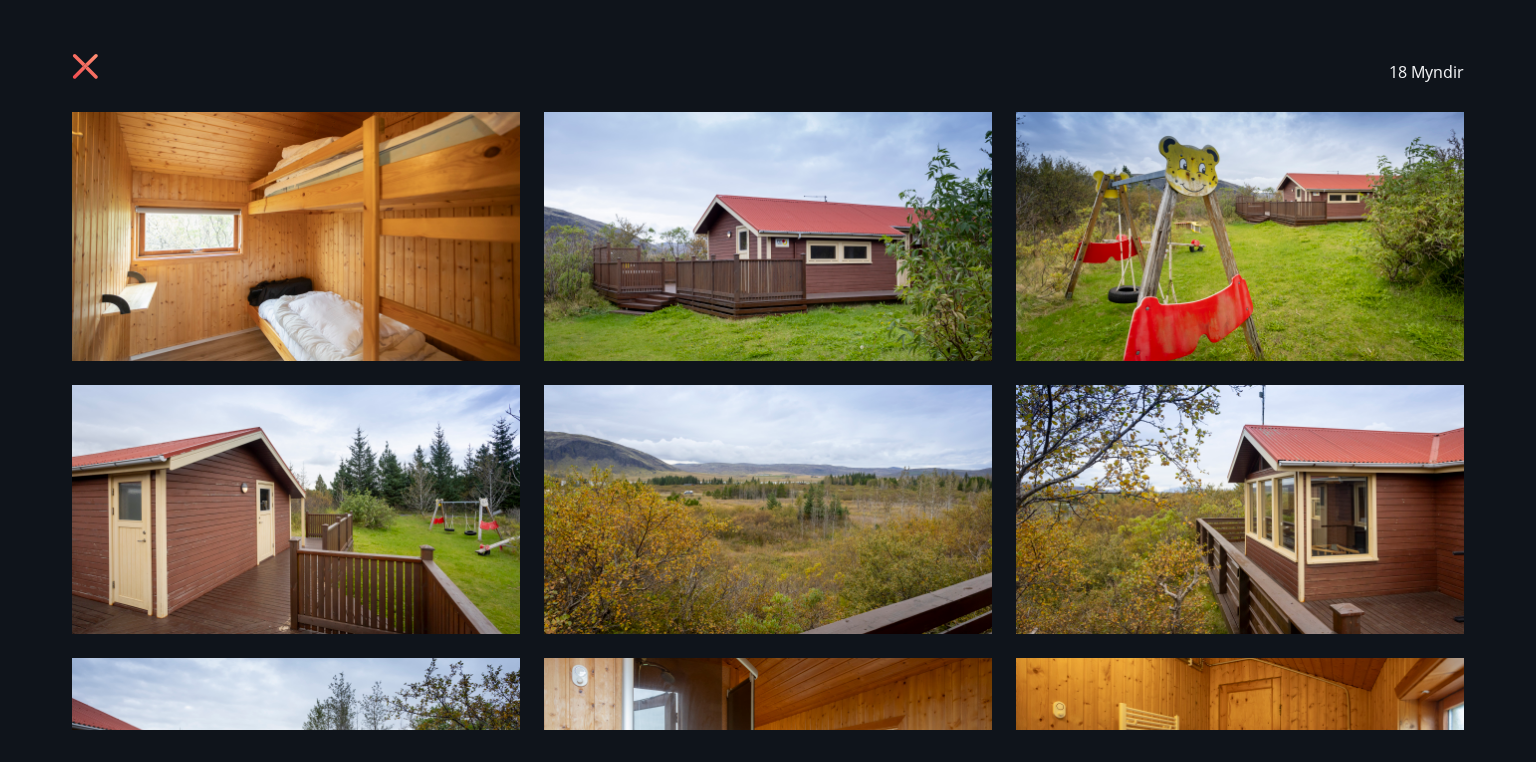 click 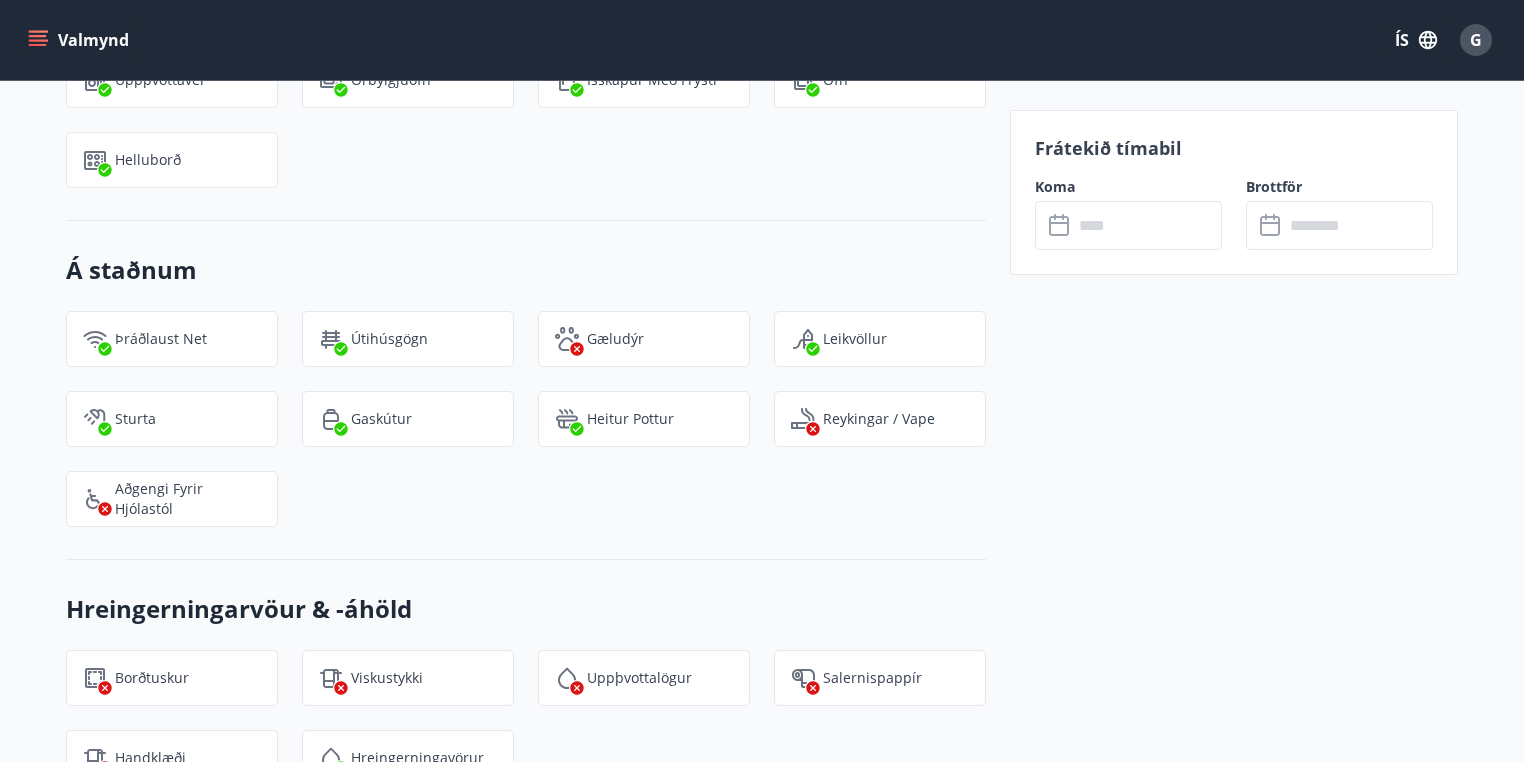scroll, scrollTop: 1520, scrollLeft: 0, axis: vertical 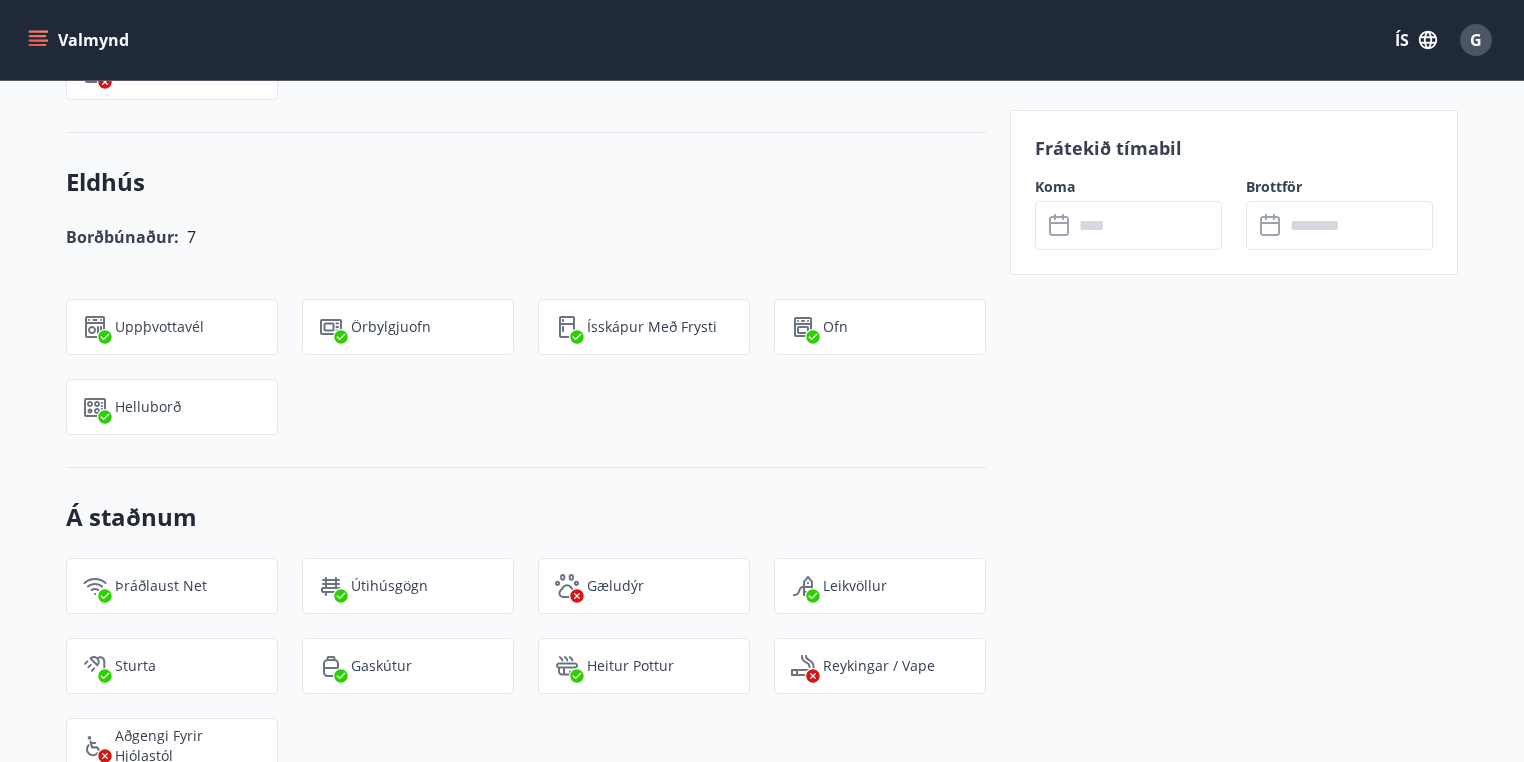 click at bounding box center (1147, 225) 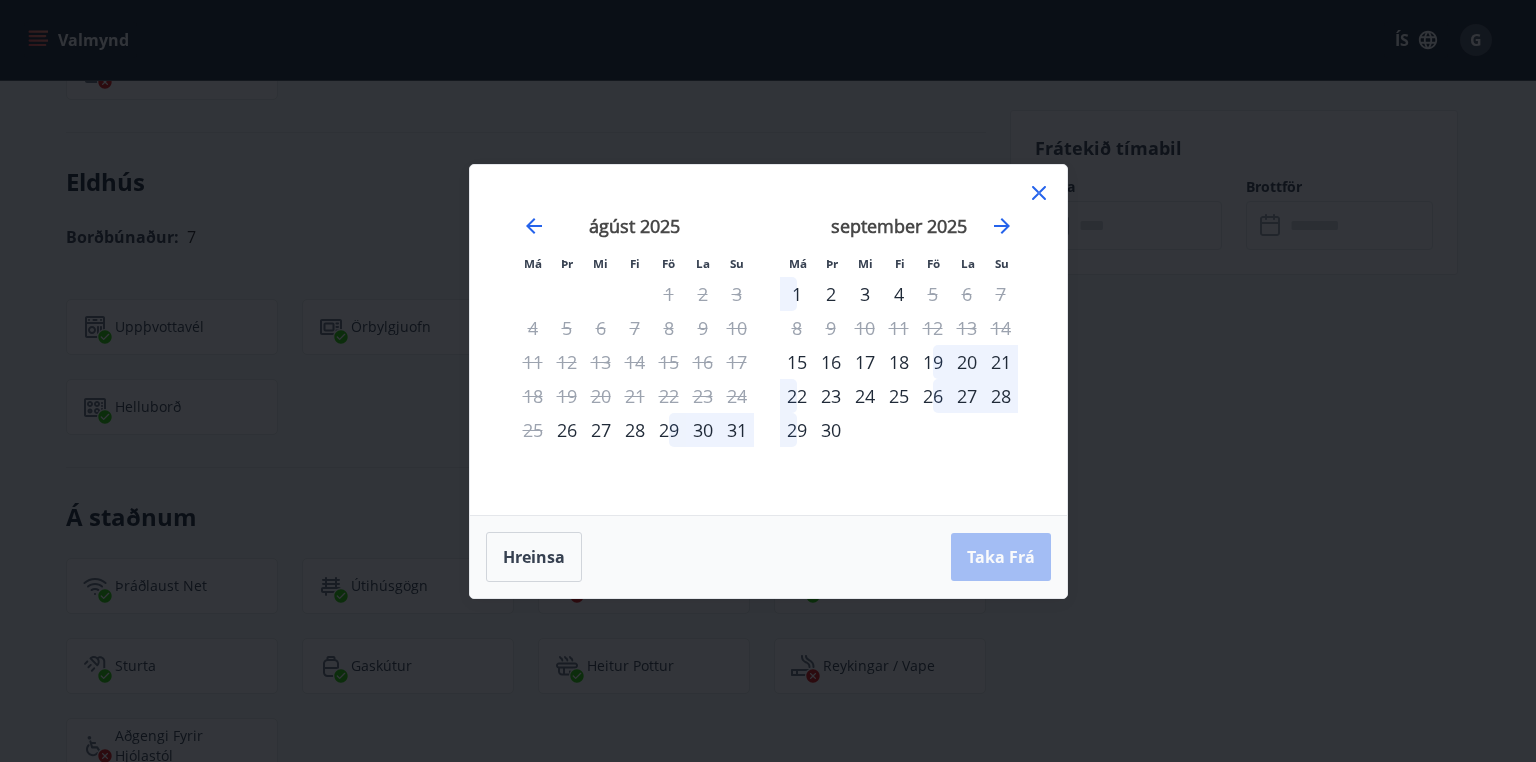 click on "29" at bounding box center (669, 430) 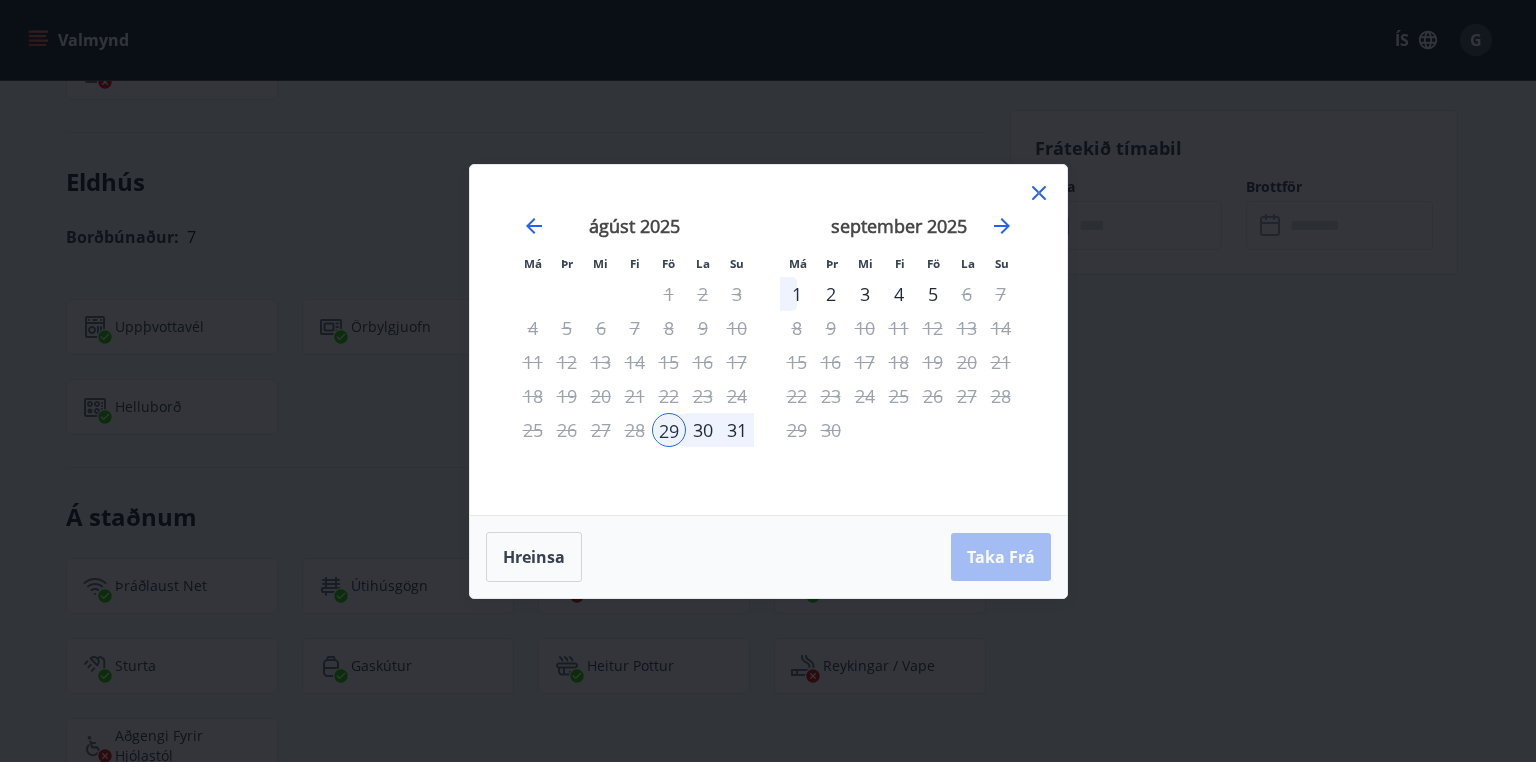 click on "1" at bounding box center [797, 294] 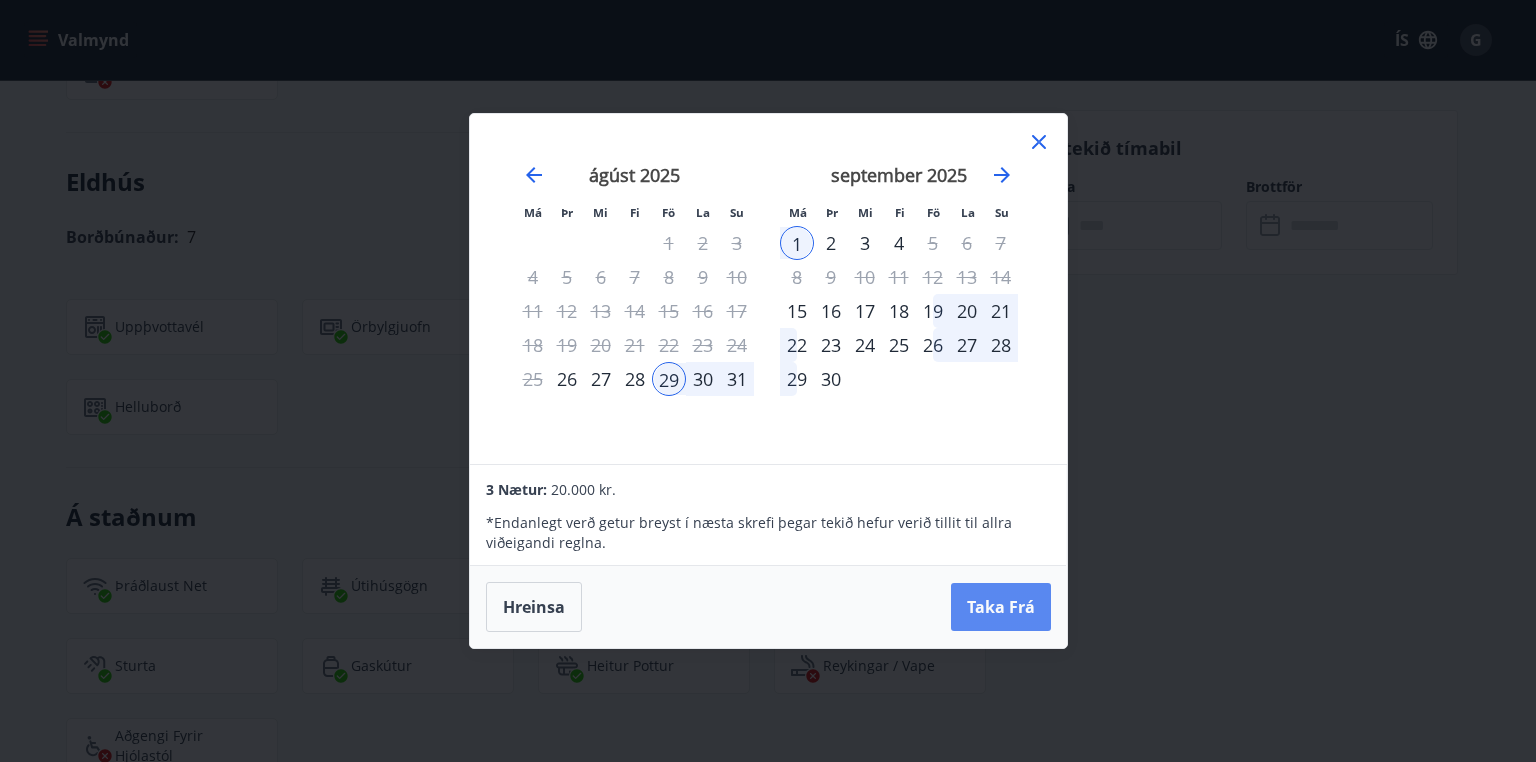 click on "Taka Frá" at bounding box center (1001, 607) 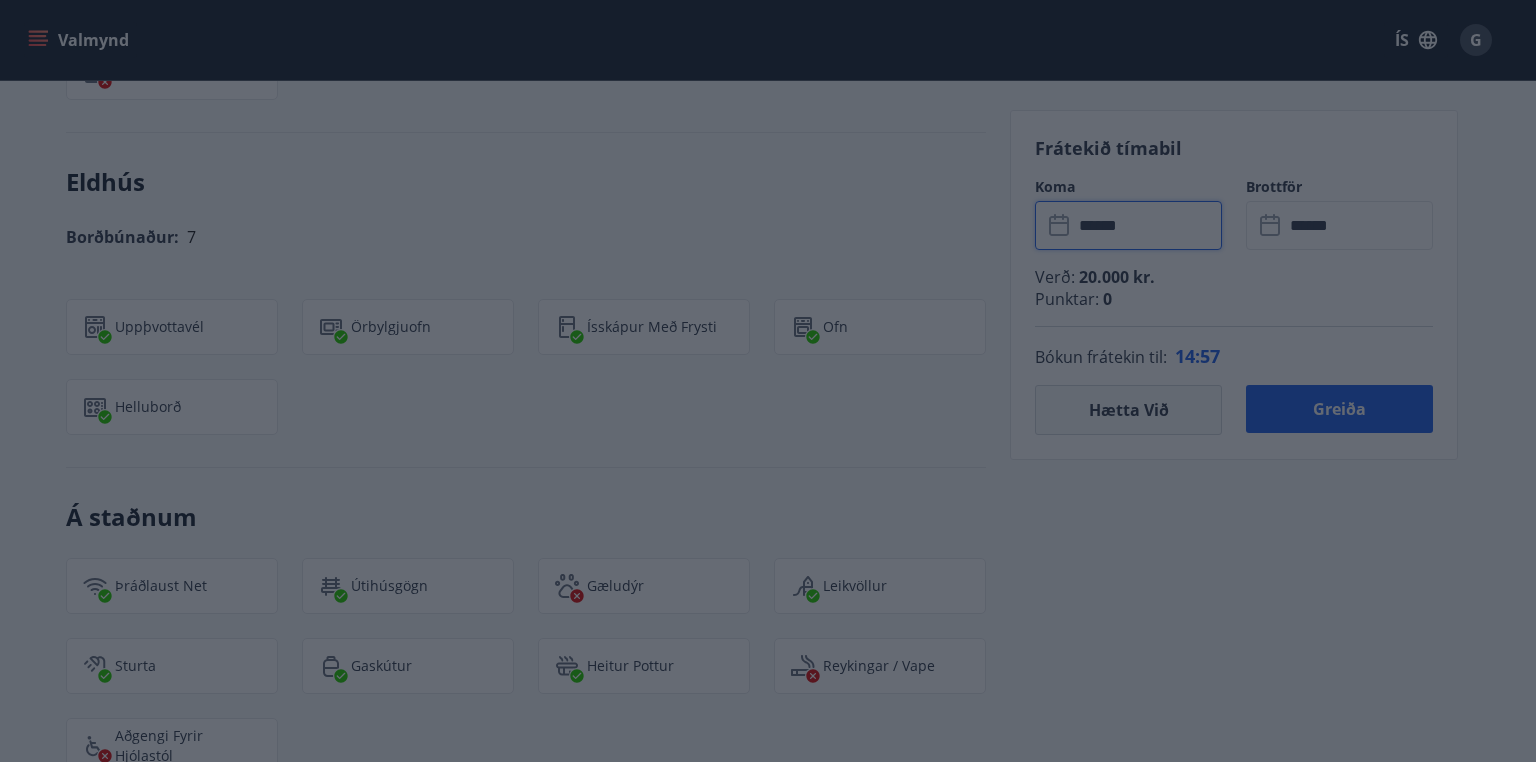 type on "******" 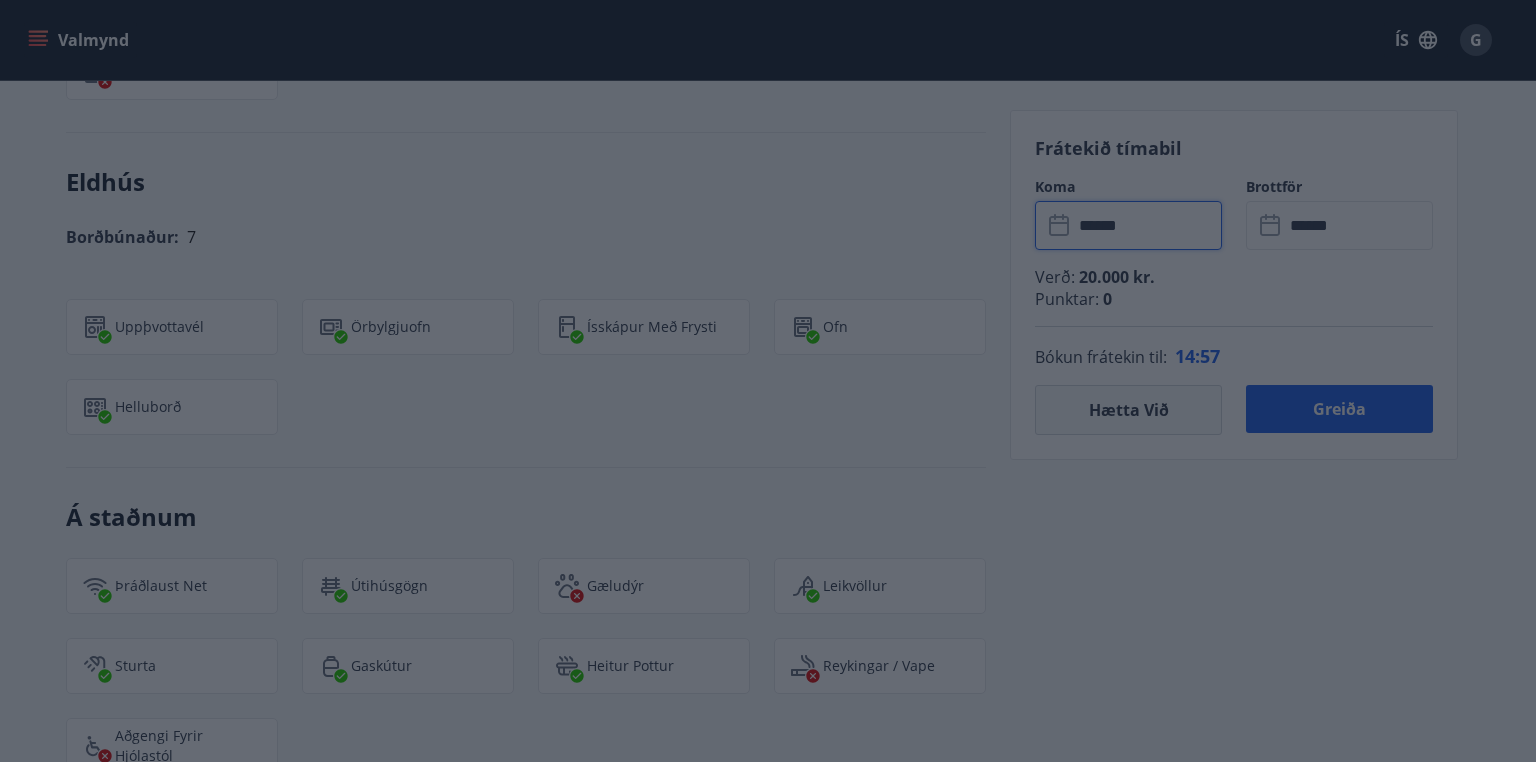 type on "******" 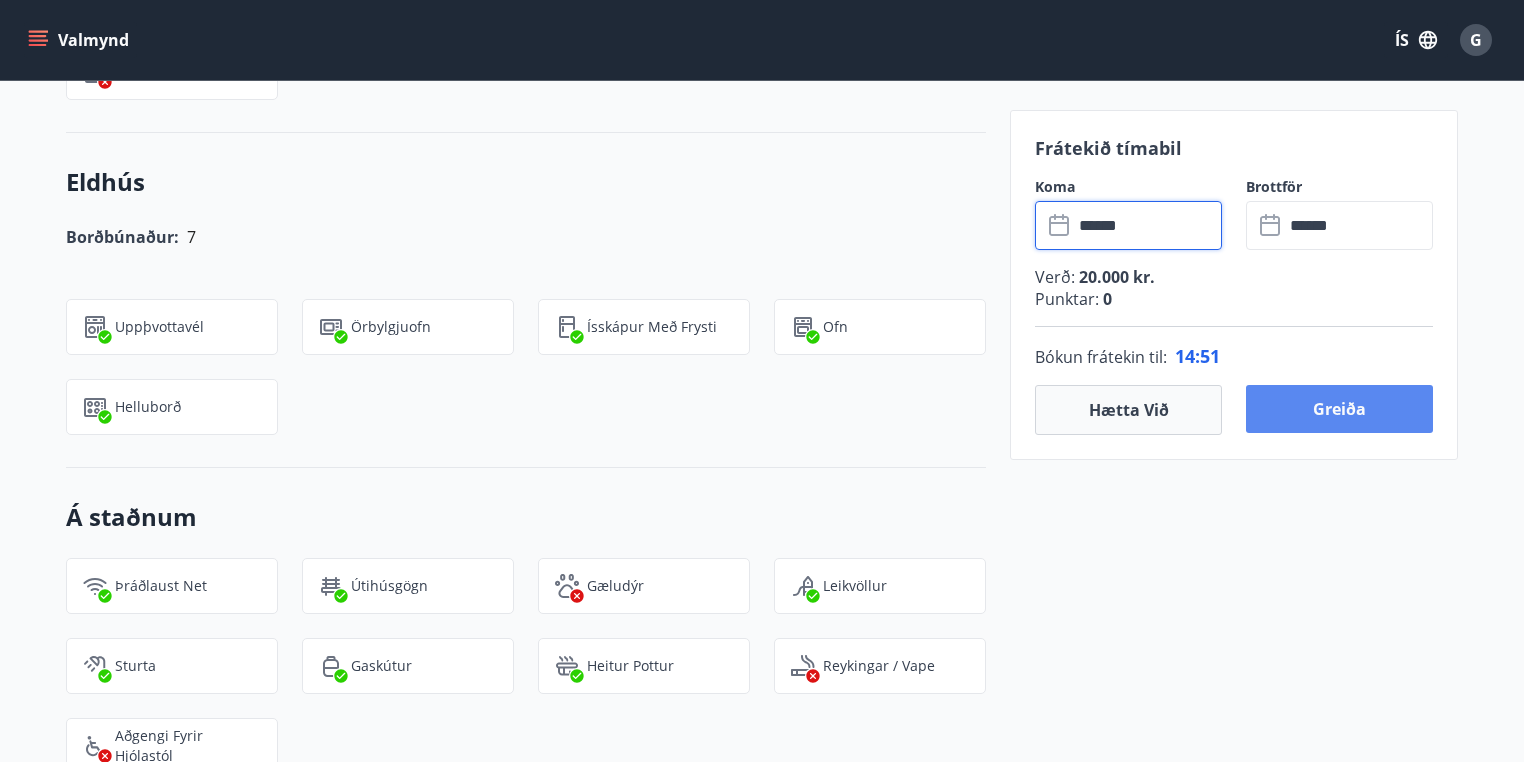 click on "Greiða" at bounding box center (1339, 409) 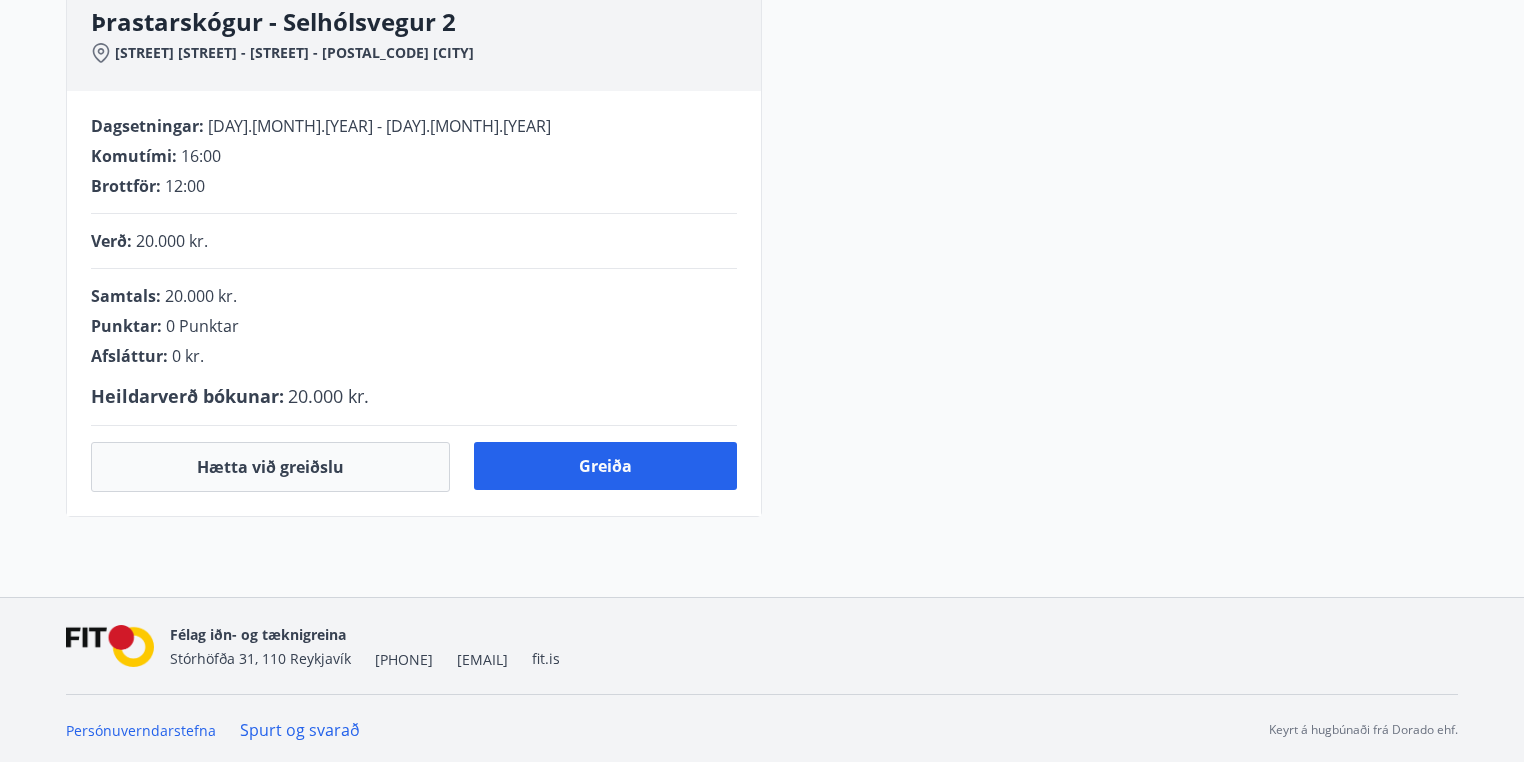 scroll, scrollTop: 558, scrollLeft: 0, axis: vertical 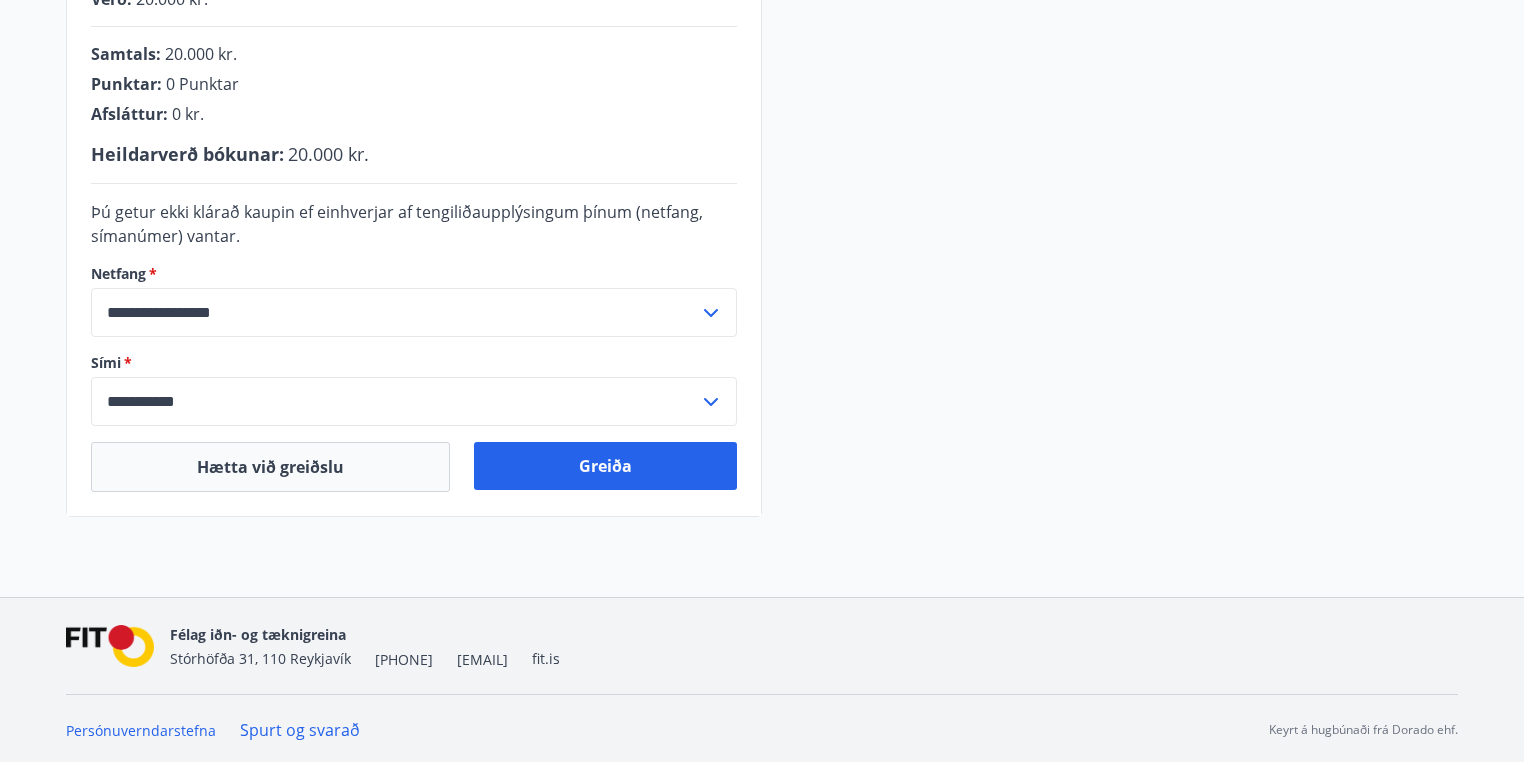 click 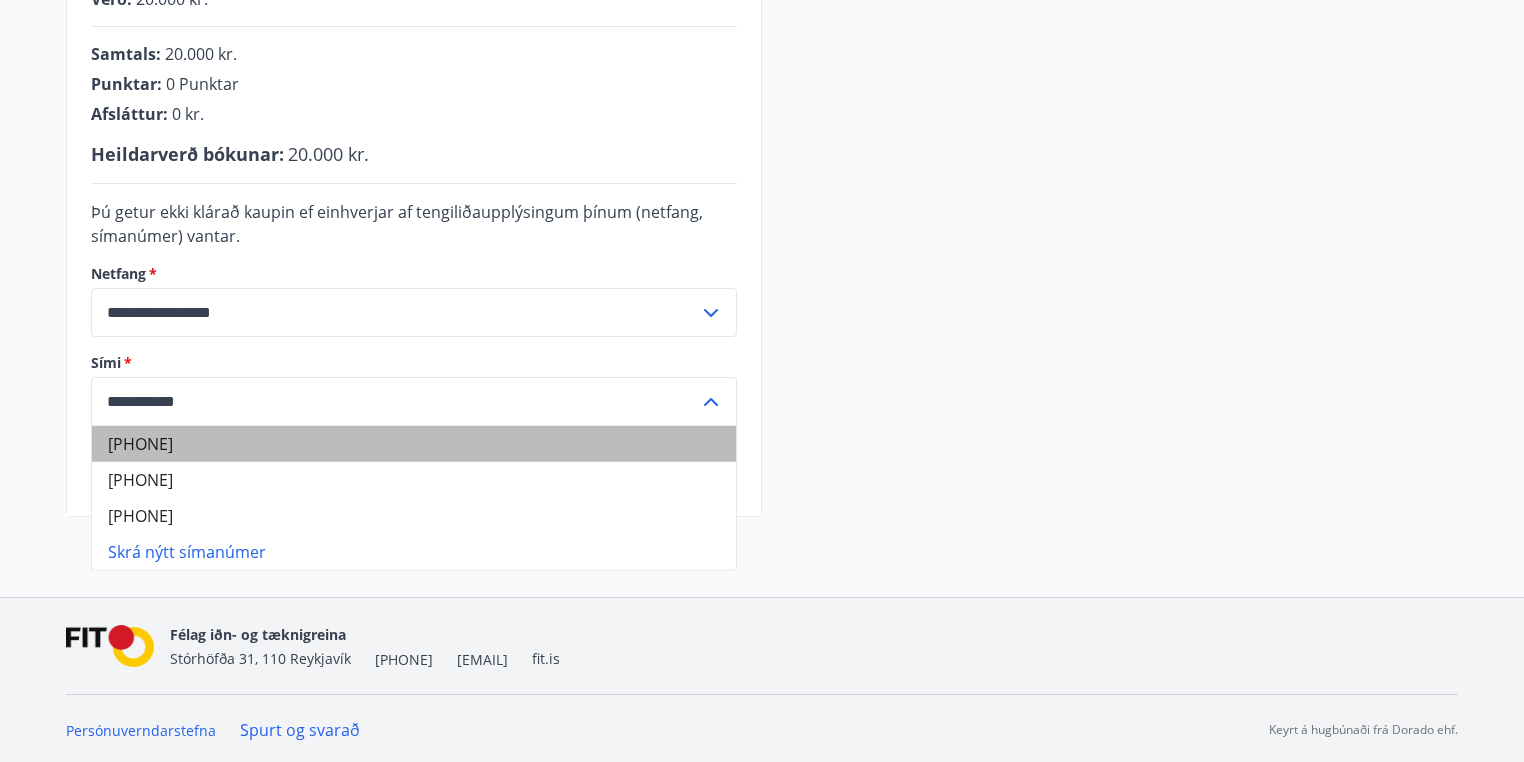click on "[PHONE]" at bounding box center (414, 444) 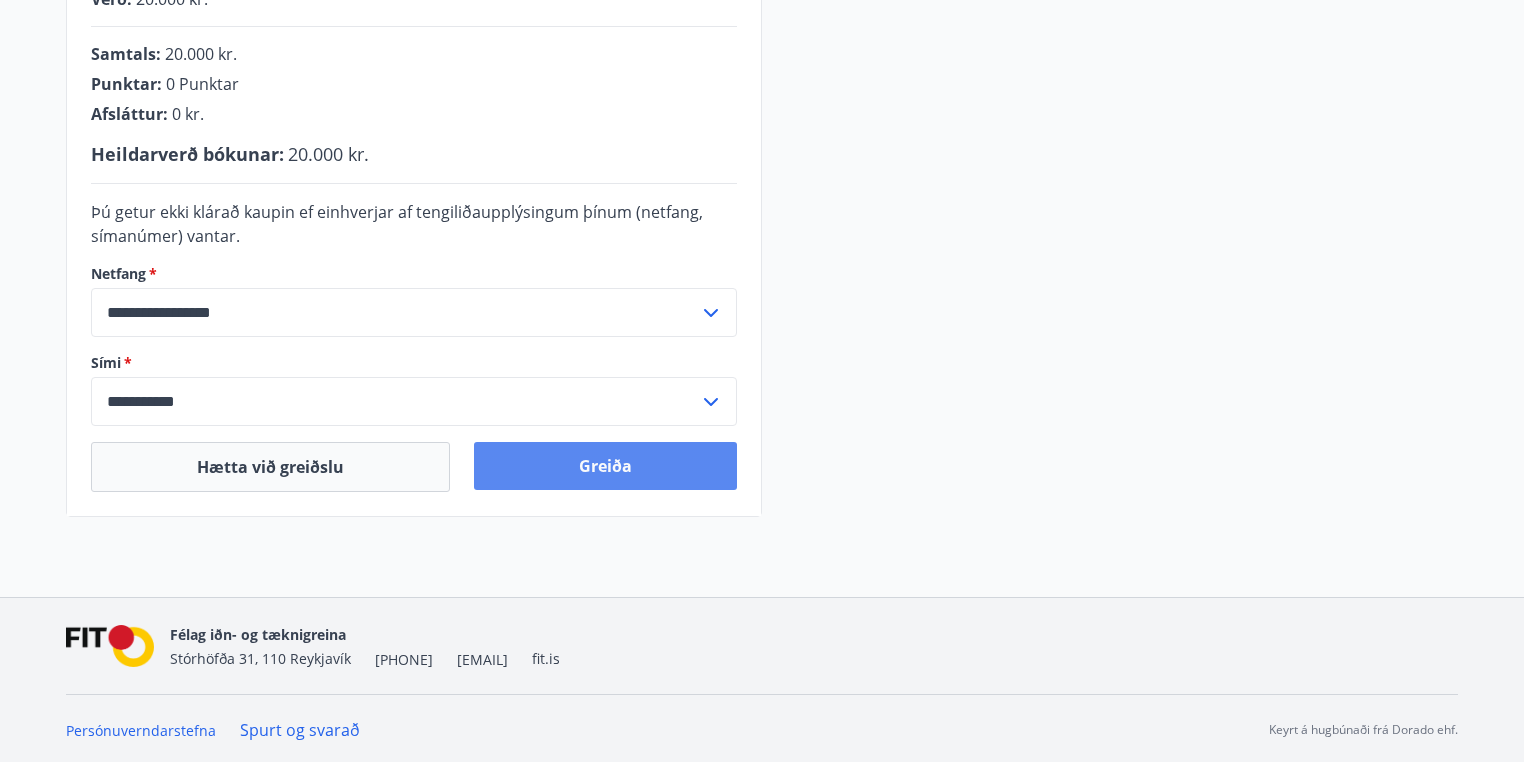 click on "Greiða" at bounding box center (605, 466) 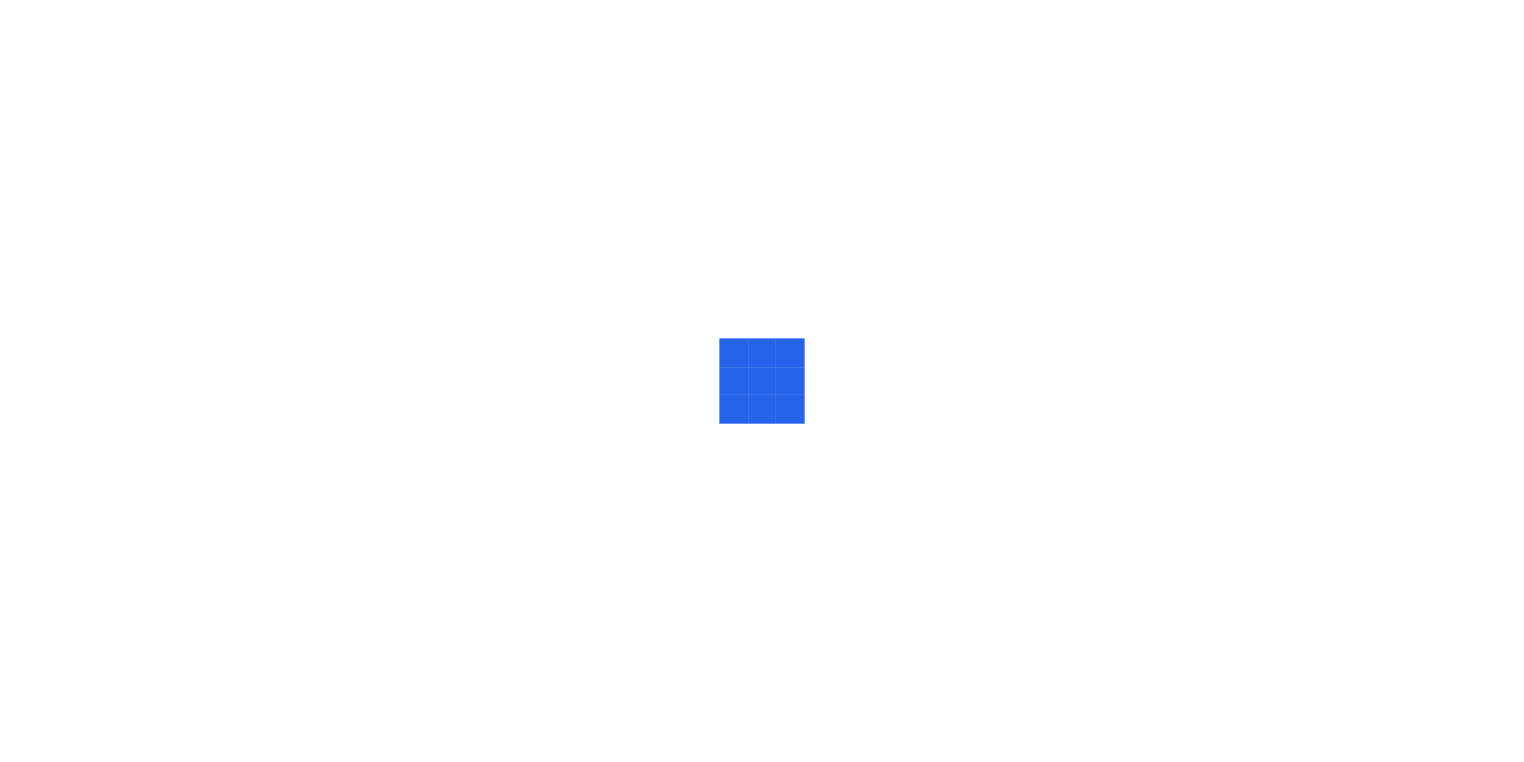scroll, scrollTop: 0, scrollLeft: 0, axis: both 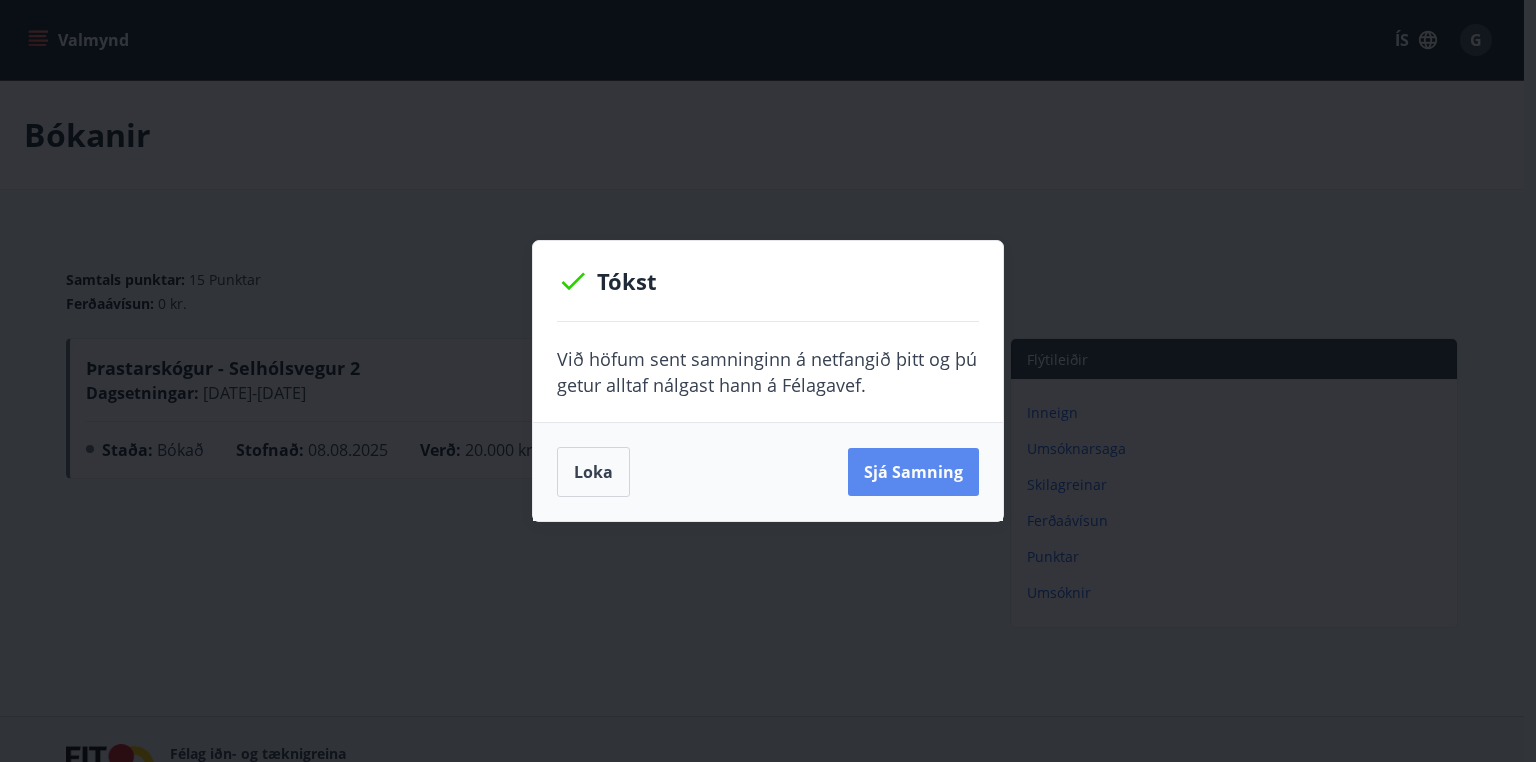 click on "Sjá samning" at bounding box center [913, 472] 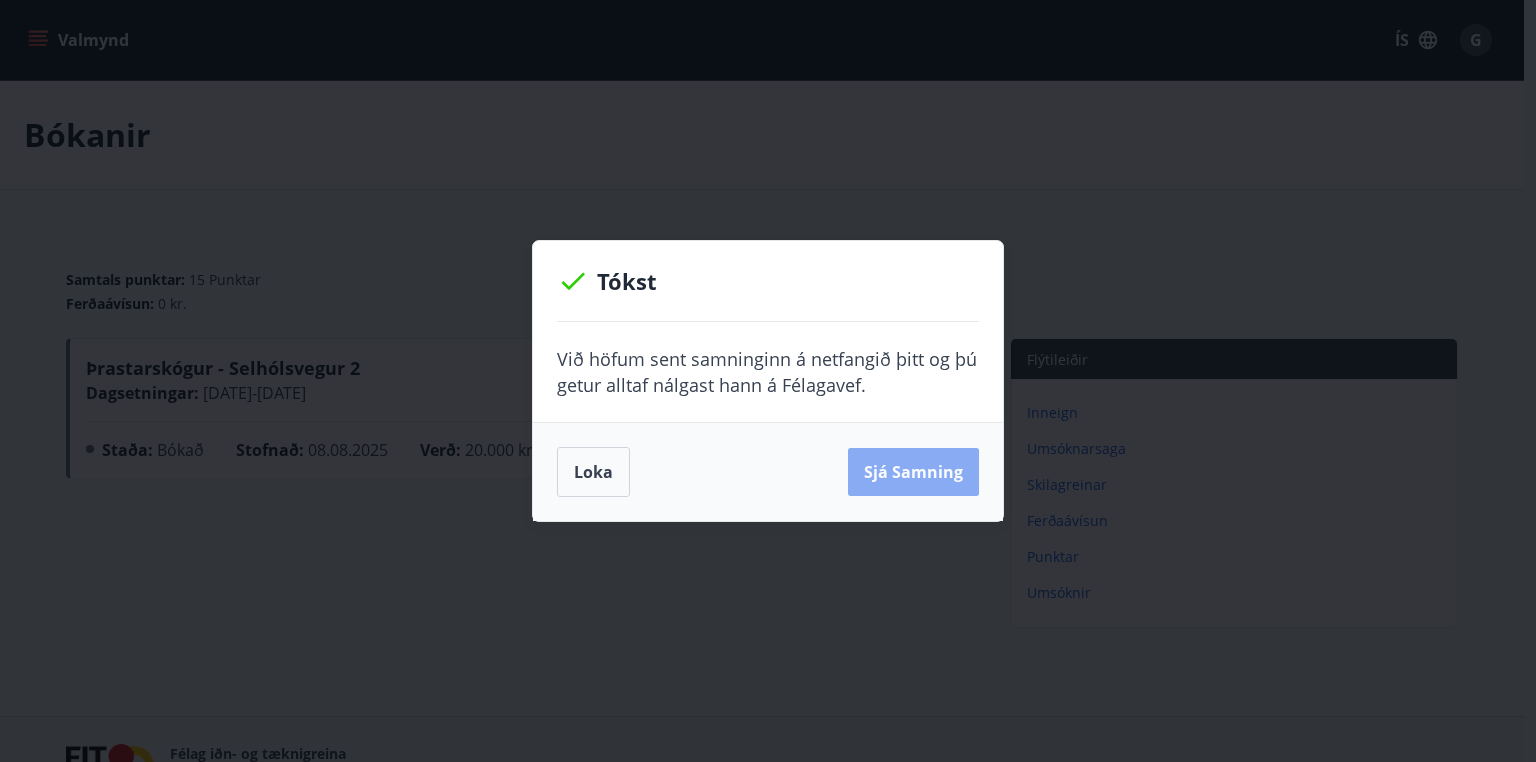click on "Sjá samning" at bounding box center (913, 472) 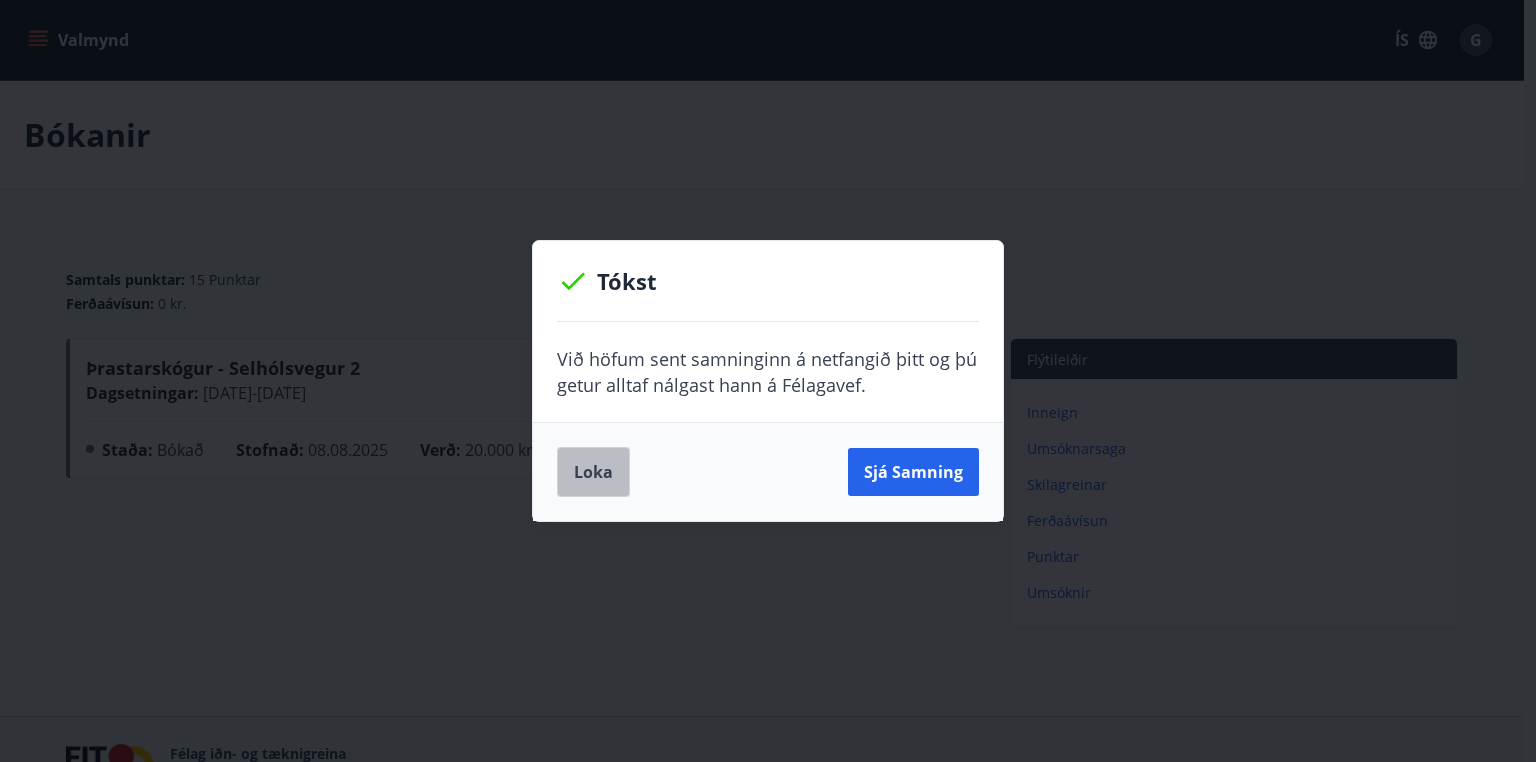 click on "Loka" at bounding box center [593, 472] 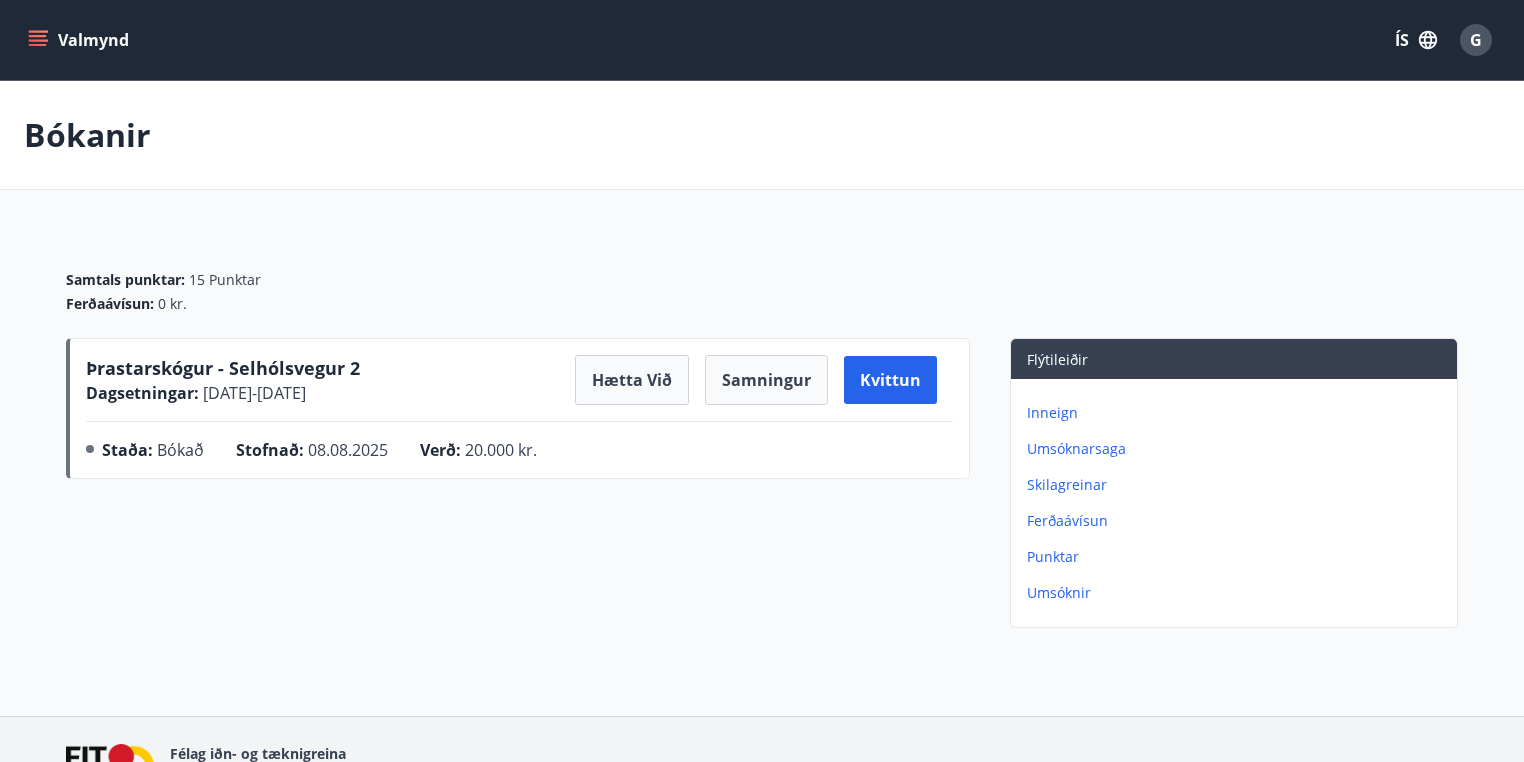 click on "Umsóknarsaga" at bounding box center [1238, 449] 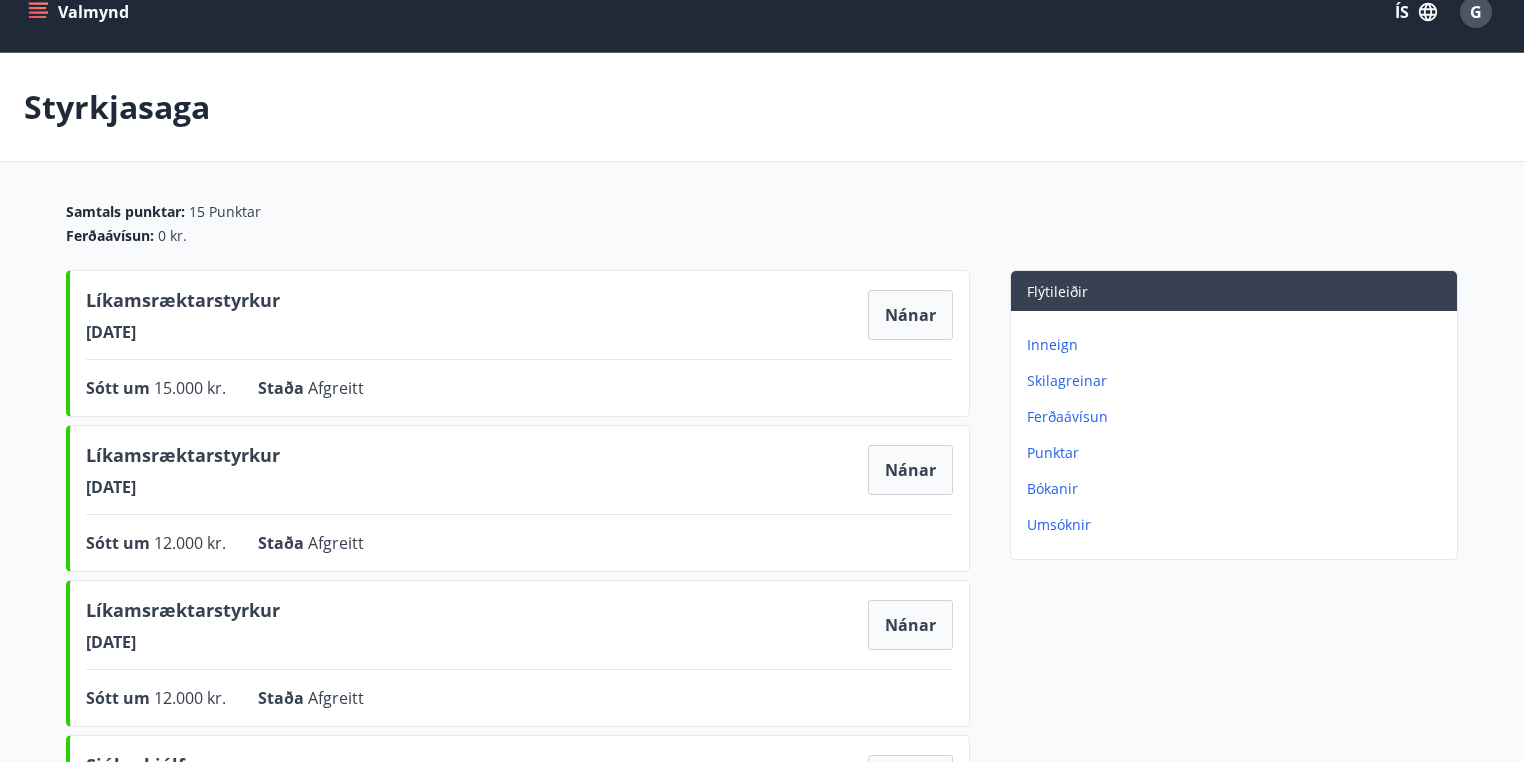 scroll, scrollTop: 0, scrollLeft: 0, axis: both 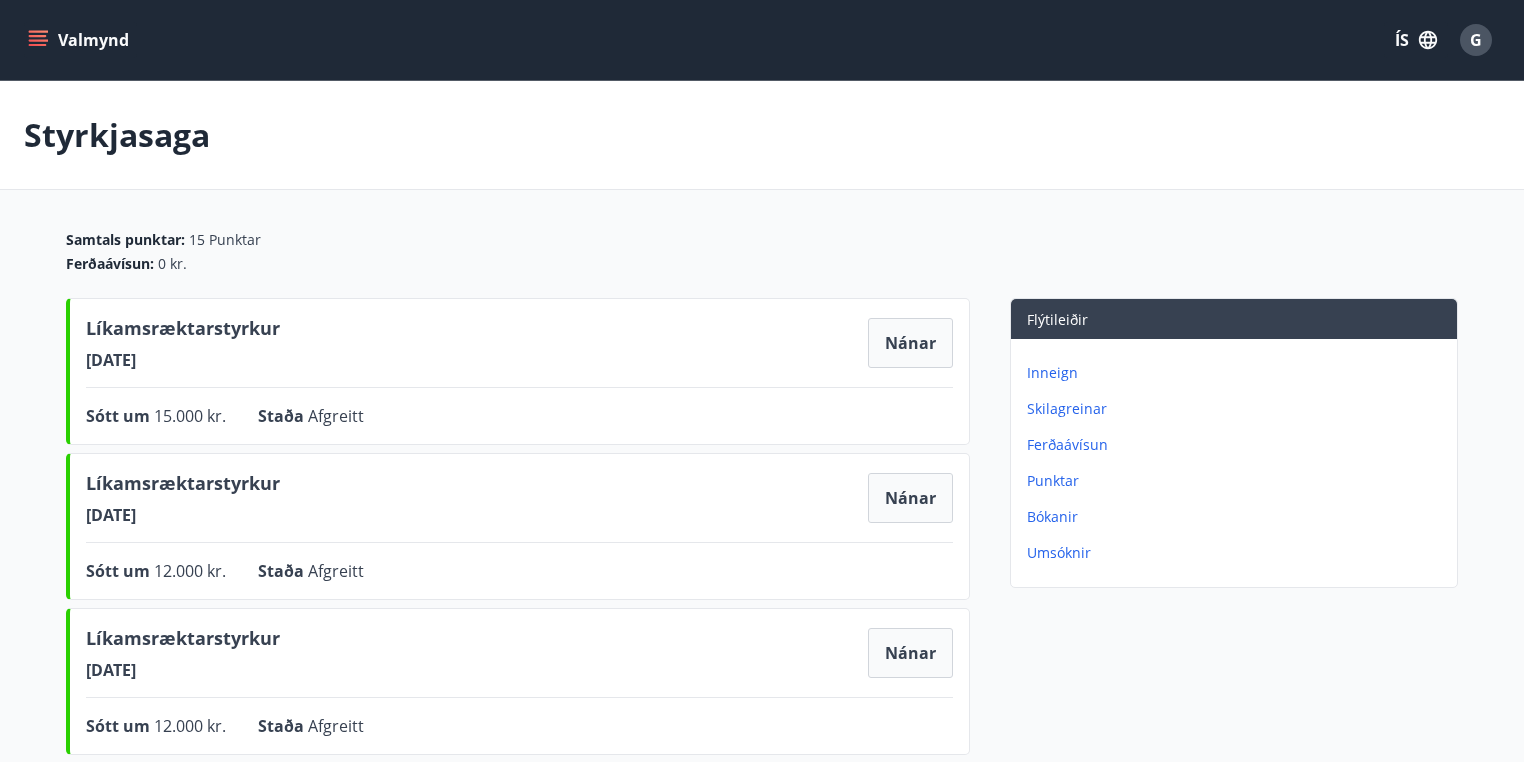 click on "Punktar" at bounding box center [1238, 481] 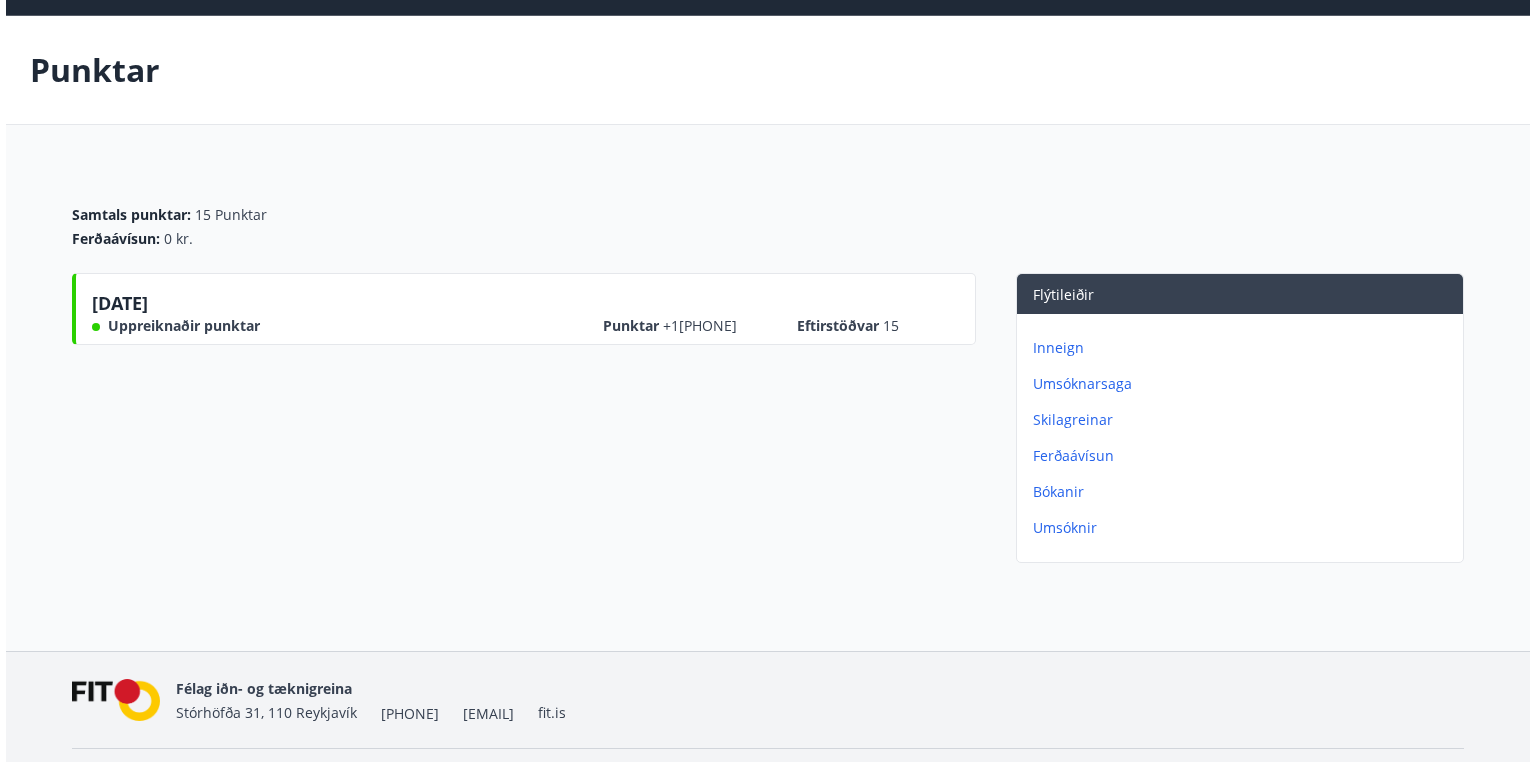 scroll, scrollTop: 0, scrollLeft: 0, axis: both 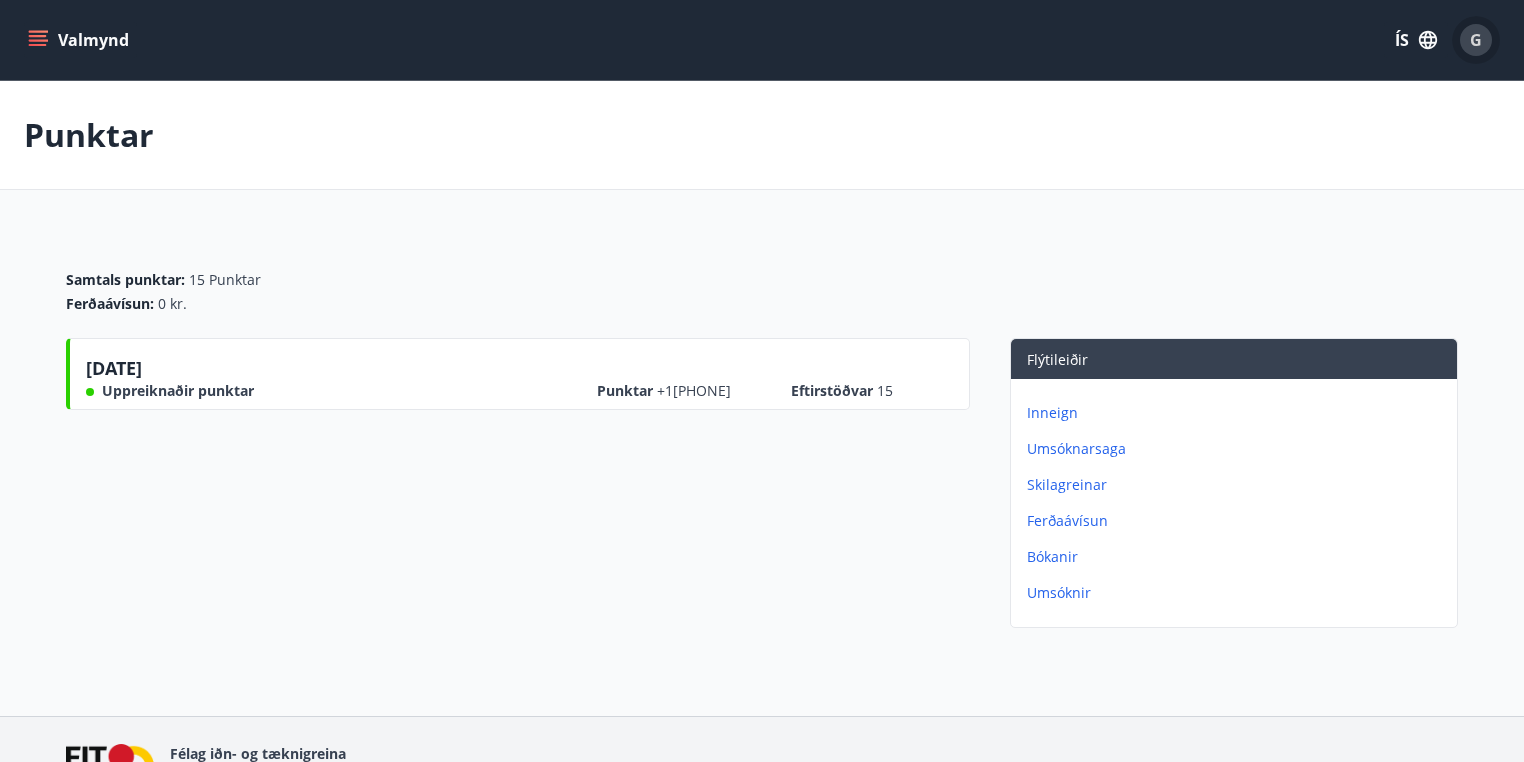 click on "G" at bounding box center (1476, 40) 